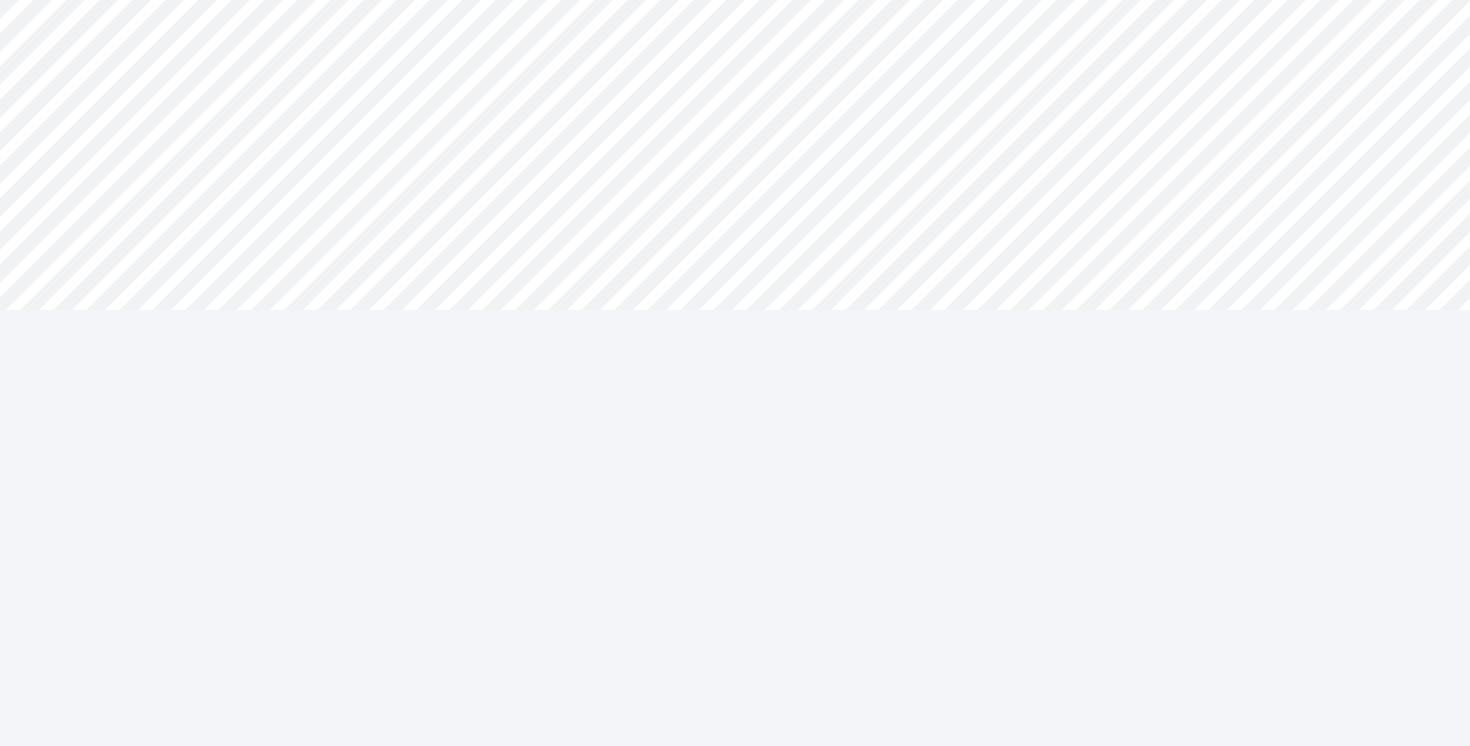 scroll, scrollTop: 0, scrollLeft: 0, axis: both 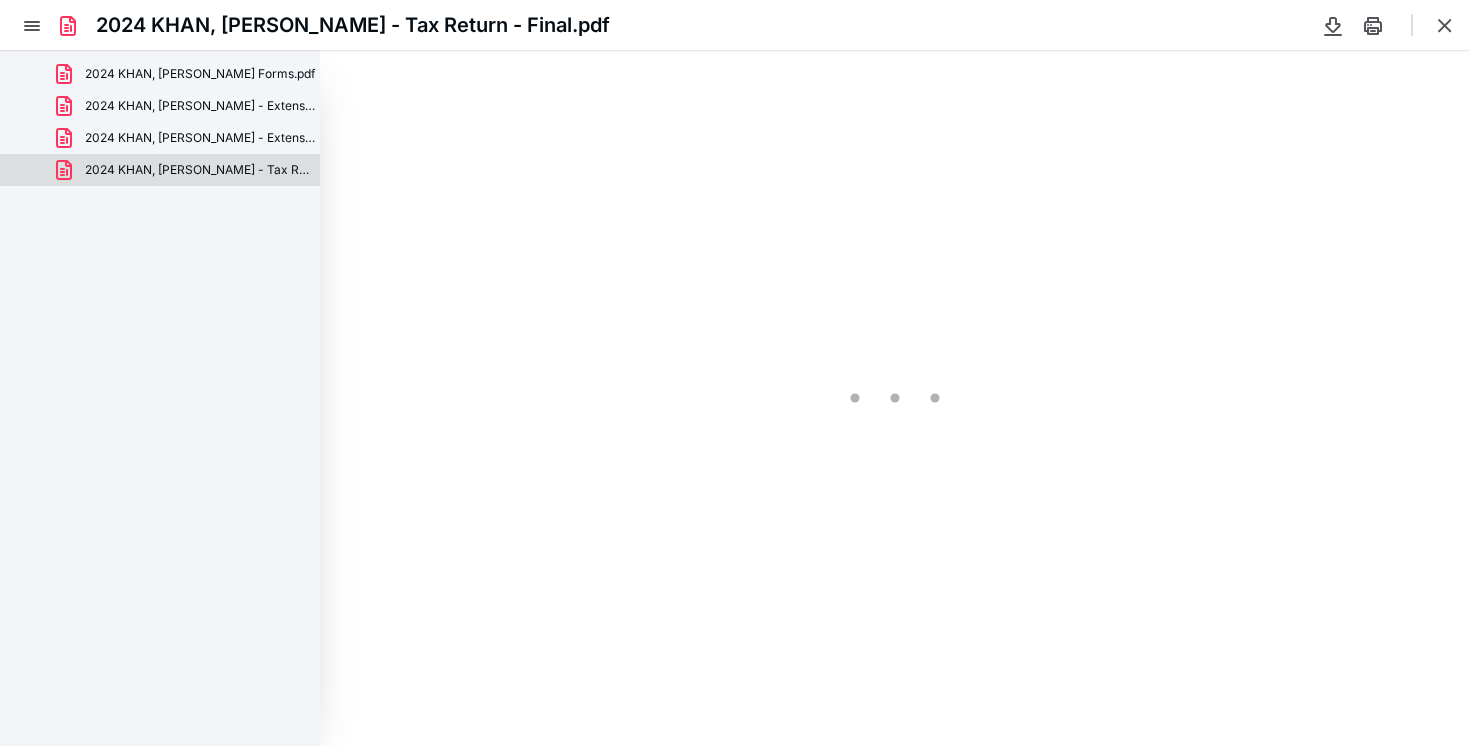 type on "83" 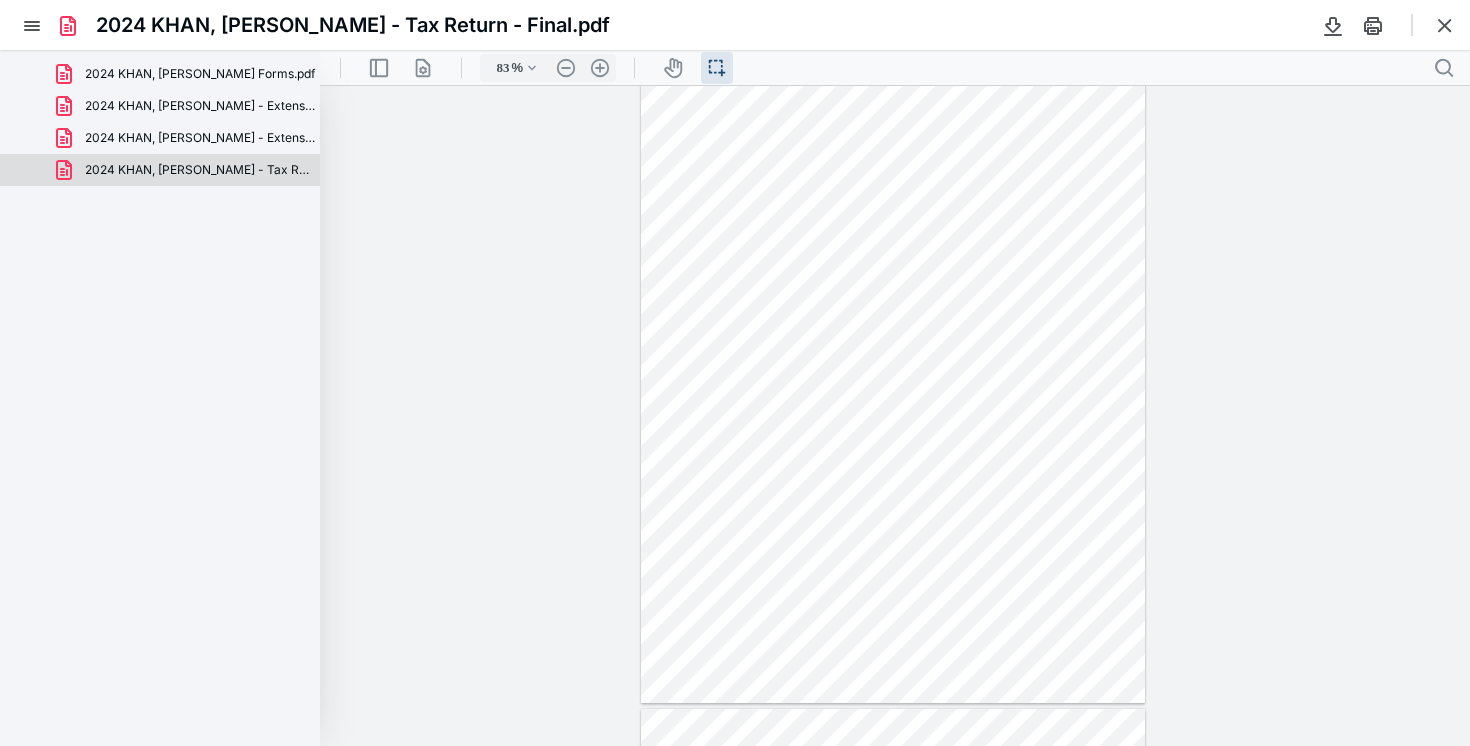 scroll, scrollTop: 0, scrollLeft: 0, axis: both 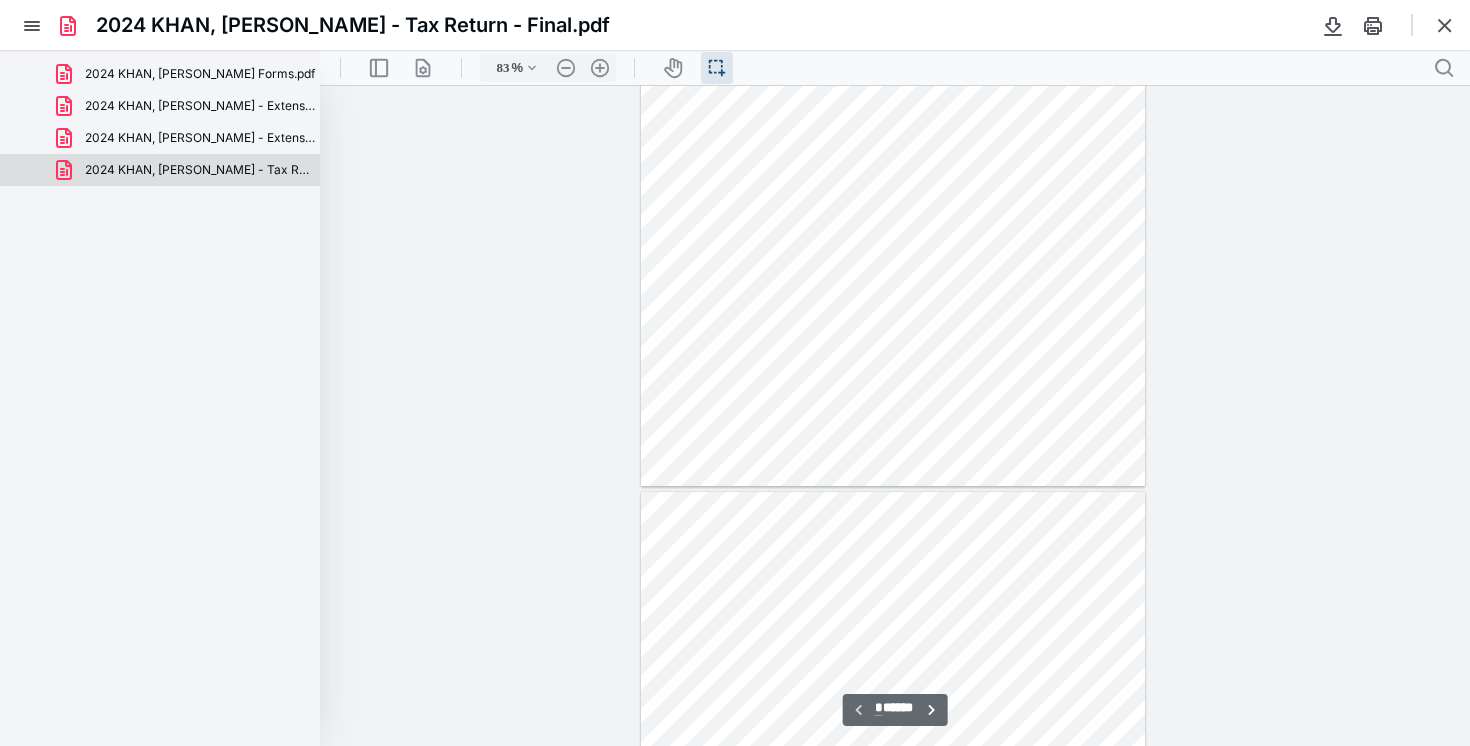 type on "*" 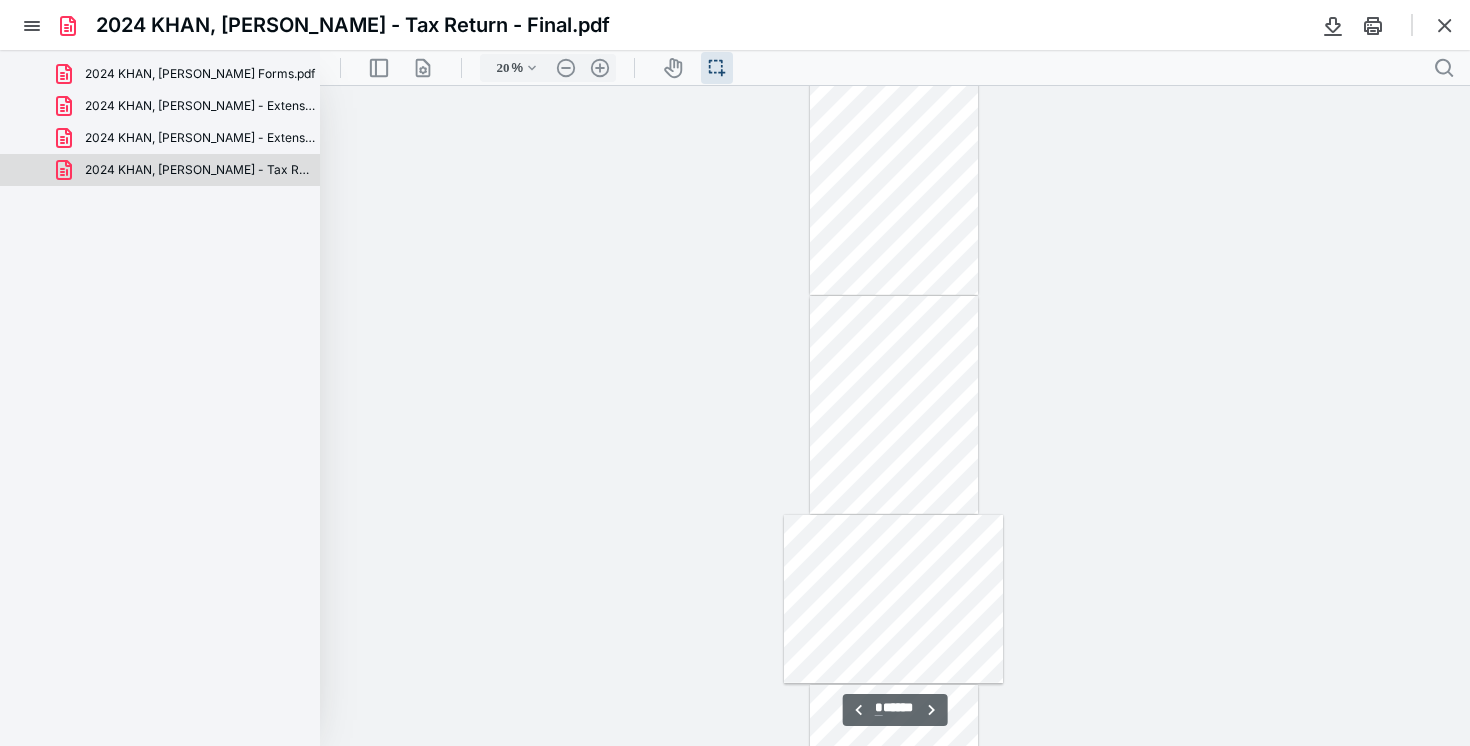 scroll, scrollTop: 9, scrollLeft: 0, axis: vertical 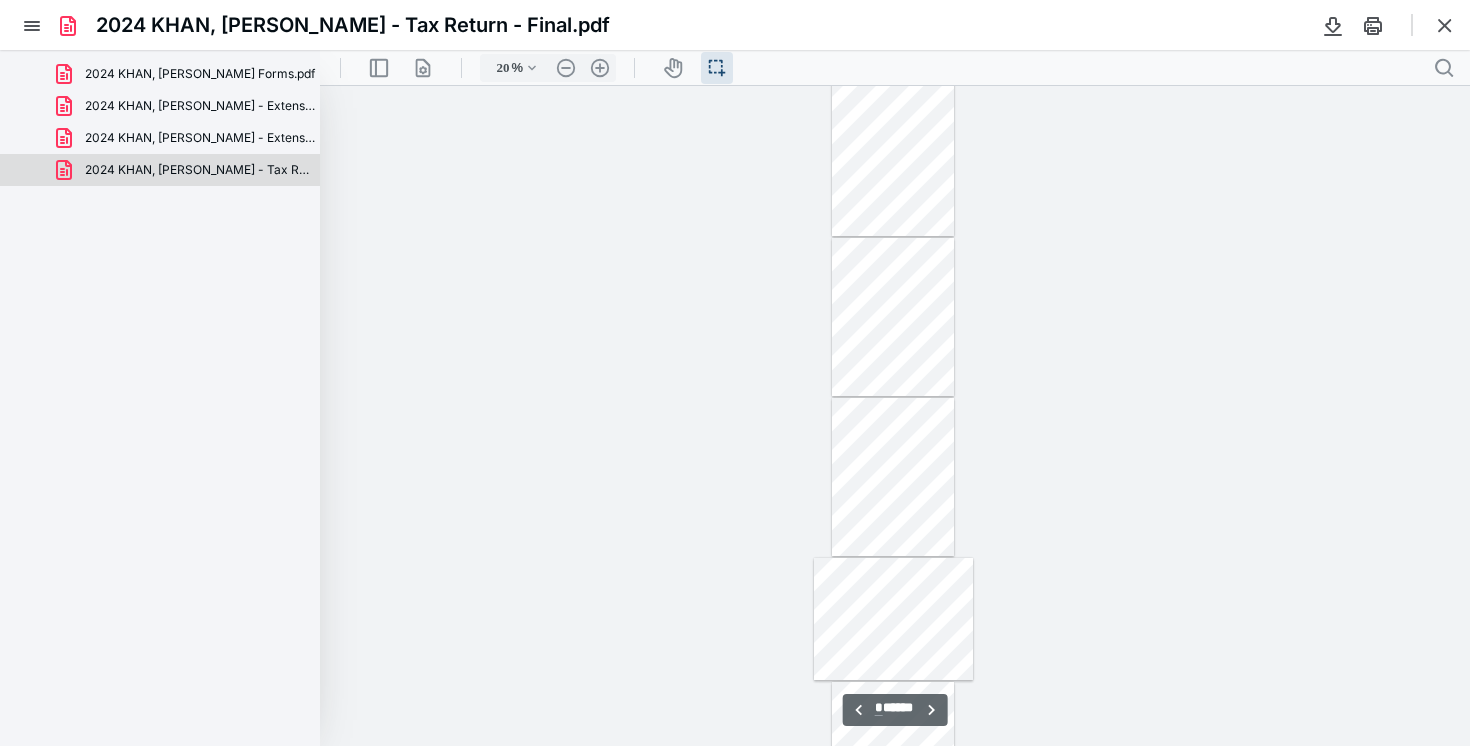 type on "13" 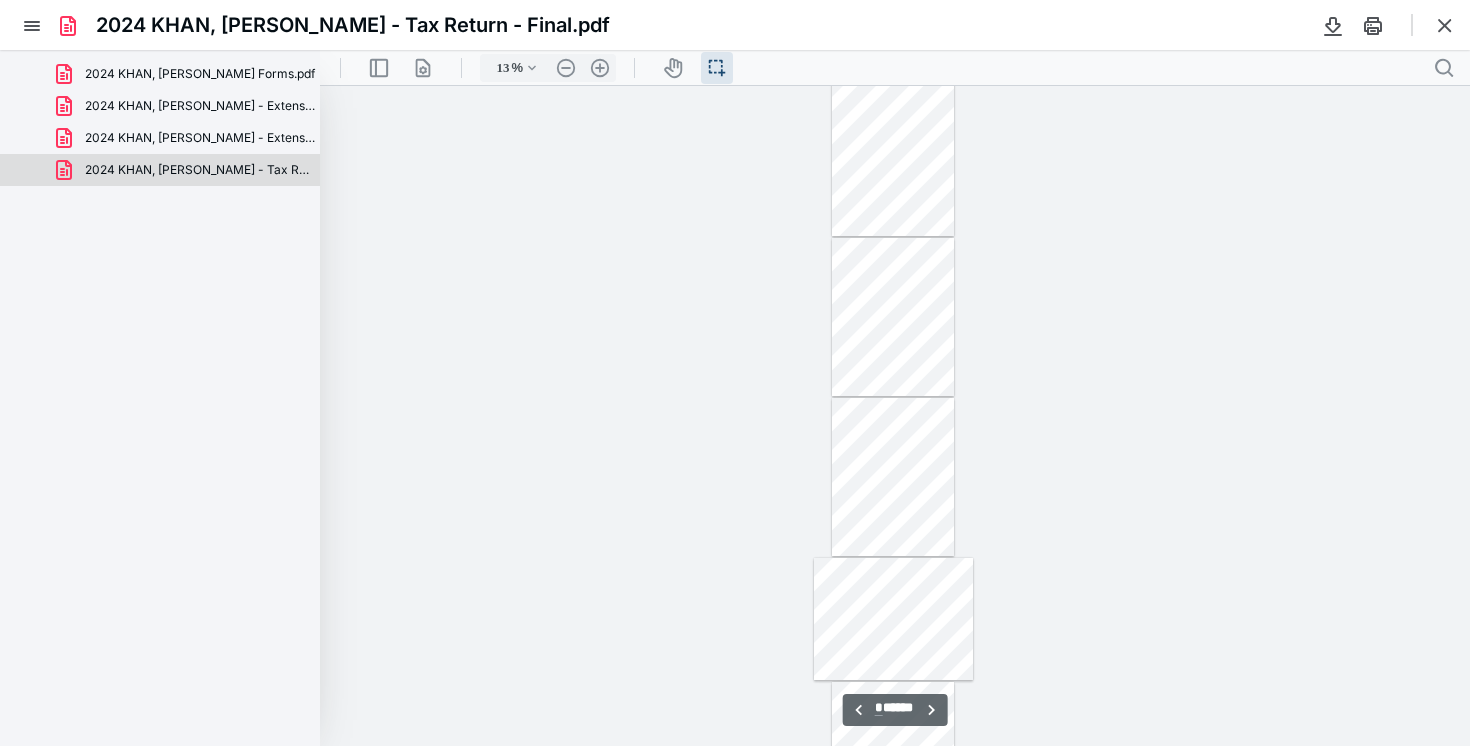 scroll, scrollTop: 0, scrollLeft: 0, axis: both 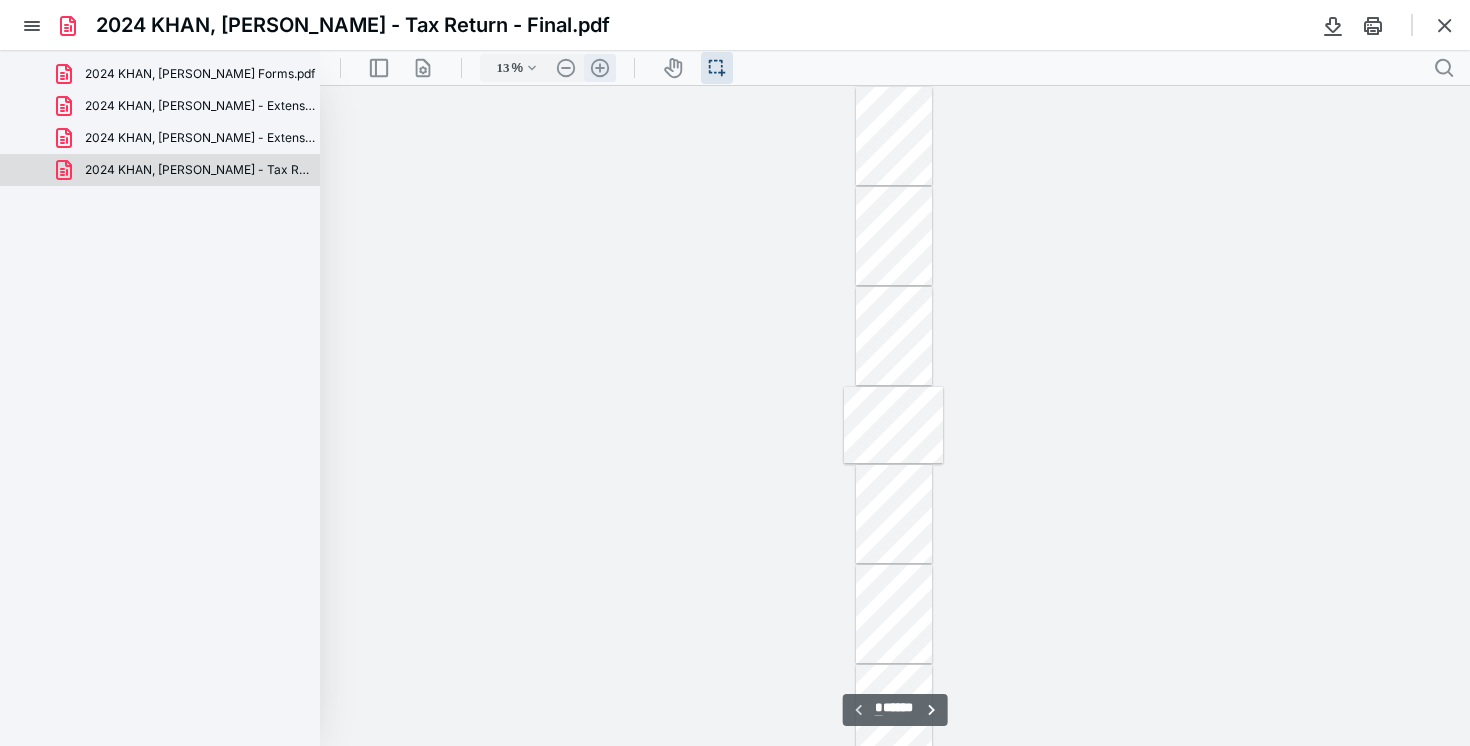 click on ".cls-1{fill:#abb0c4;} icon - header - zoom - in - line" at bounding box center (600, 68) 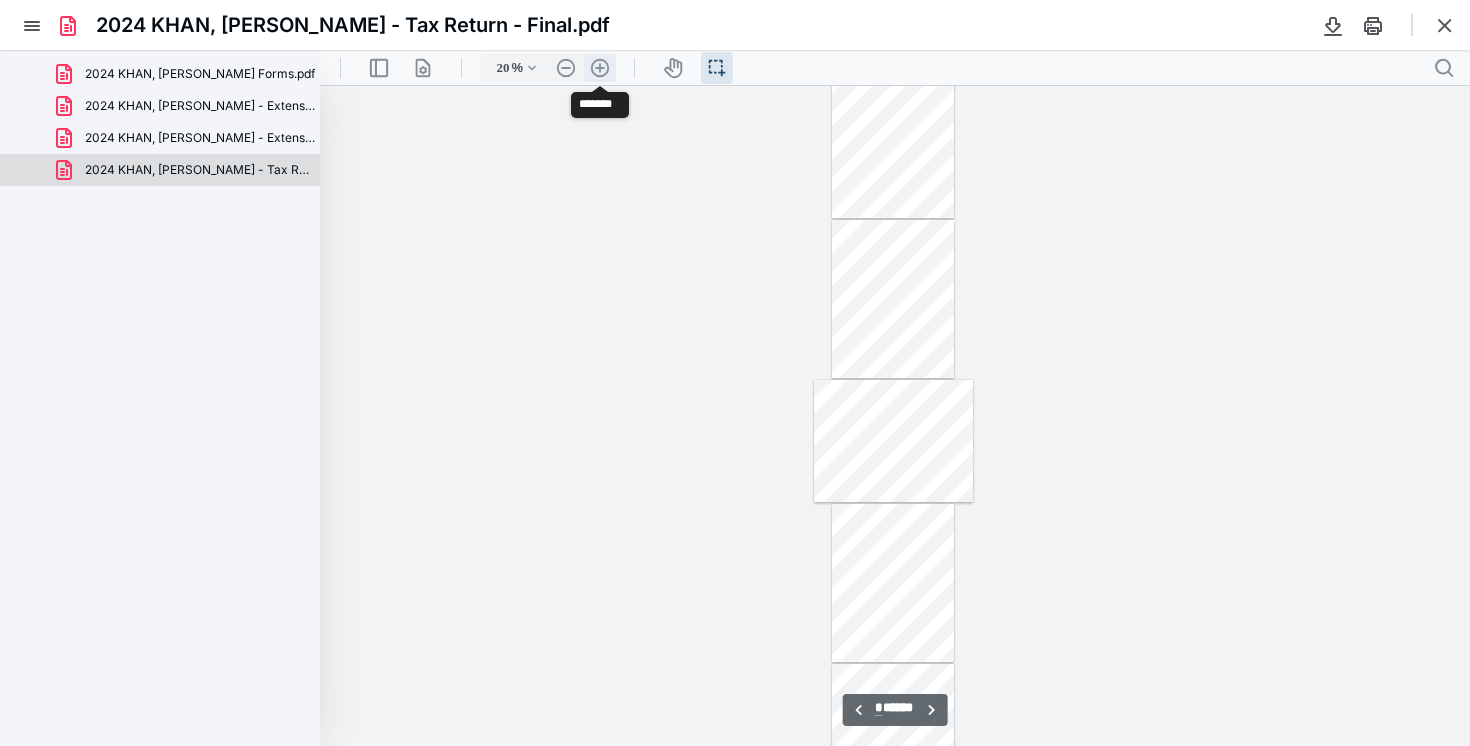 click on ".cls-1{fill:#abb0c4;} icon - header - zoom - in - line" at bounding box center (600, 68) 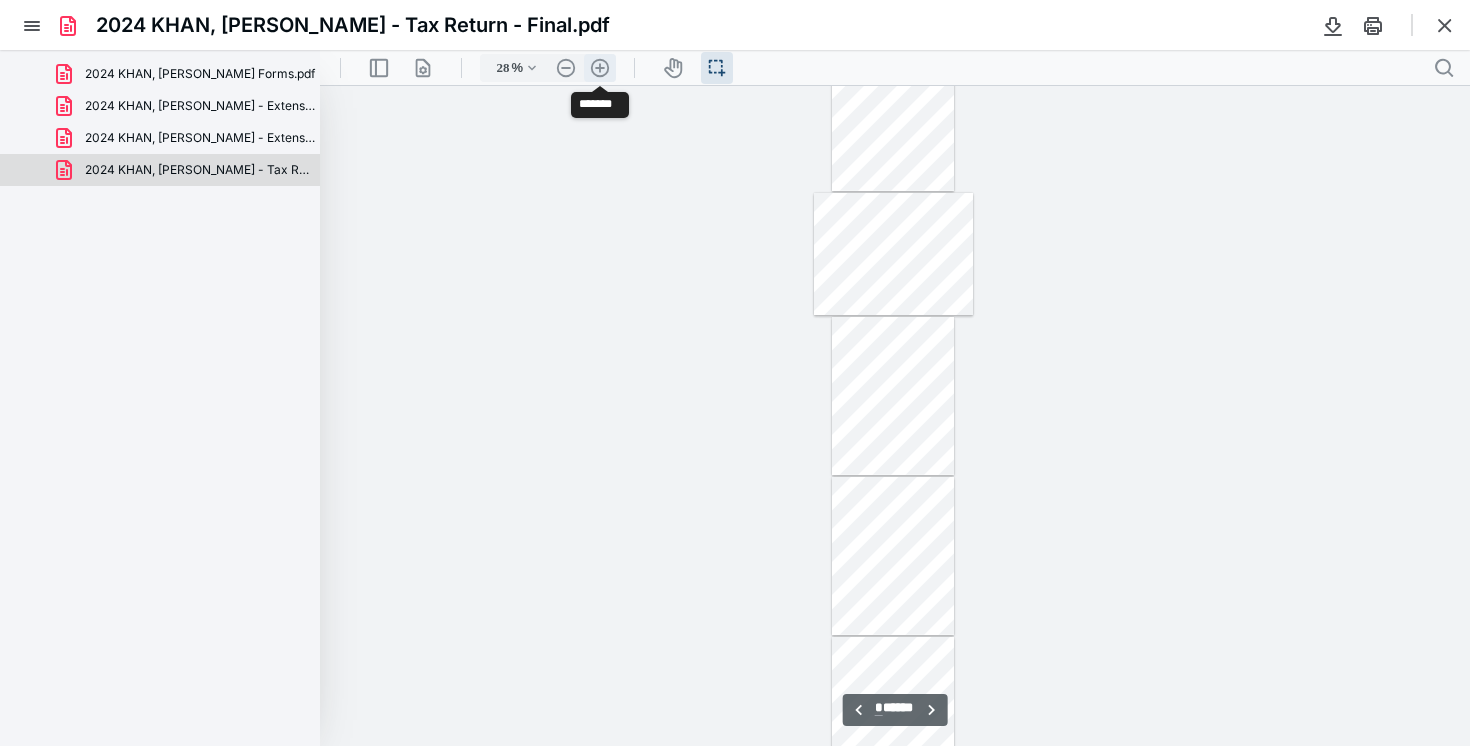 click on ".cls-1{fill:#abb0c4;} icon - header - zoom - in - line" at bounding box center [600, 68] 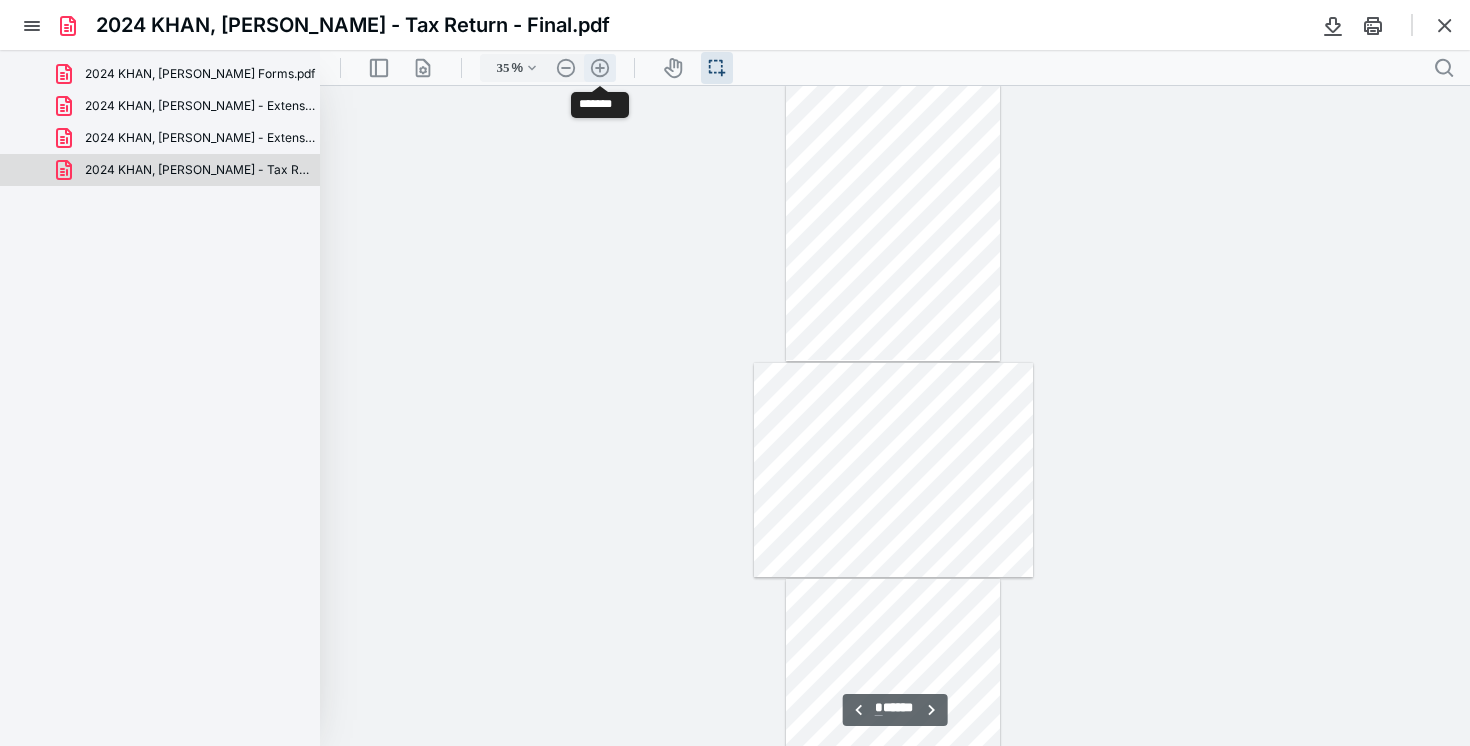 click on ".cls-1{fill:#abb0c4;} icon - header - zoom - in - line" at bounding box center [600, 68] 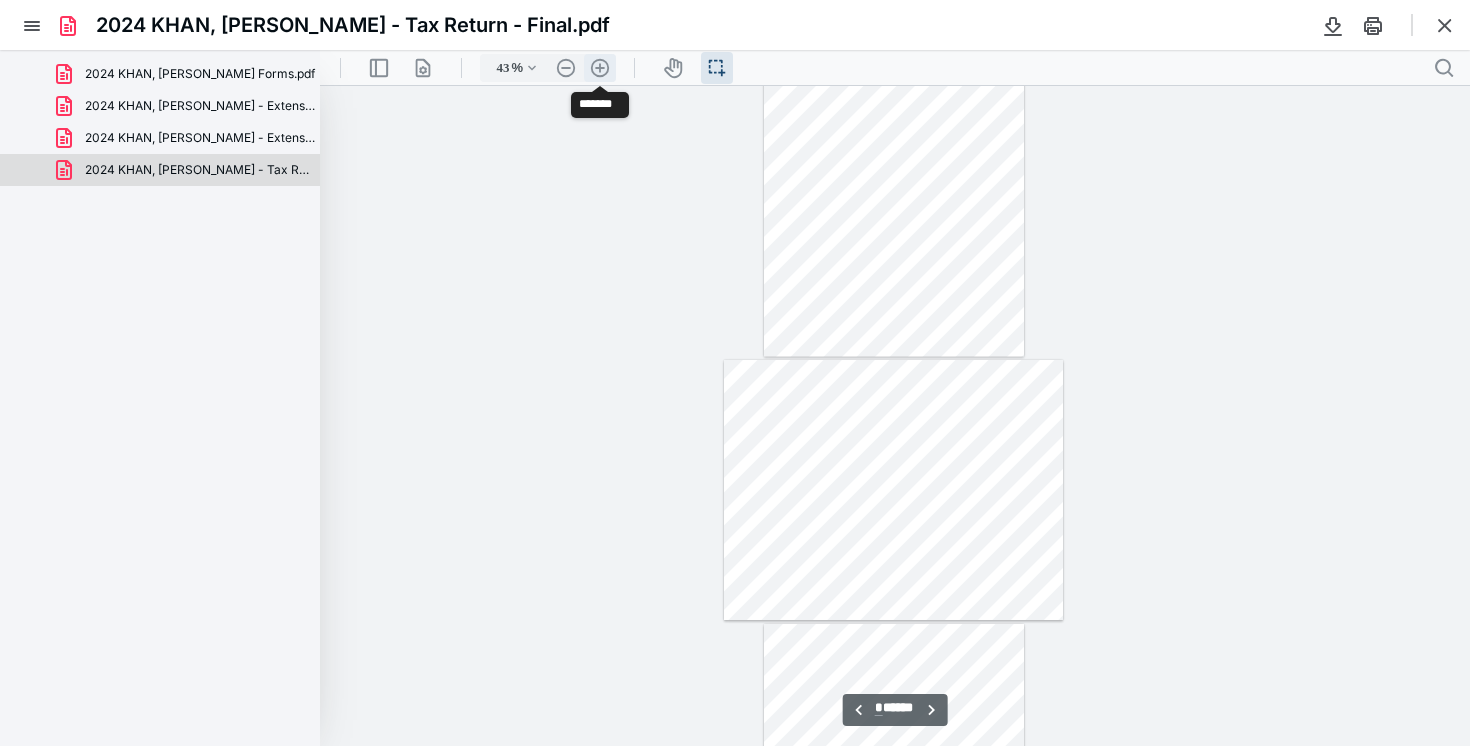 click on ".cls-1{fill:#abb0c4;} icon - header - zoom - in - line" at bounding box center (600, 68) 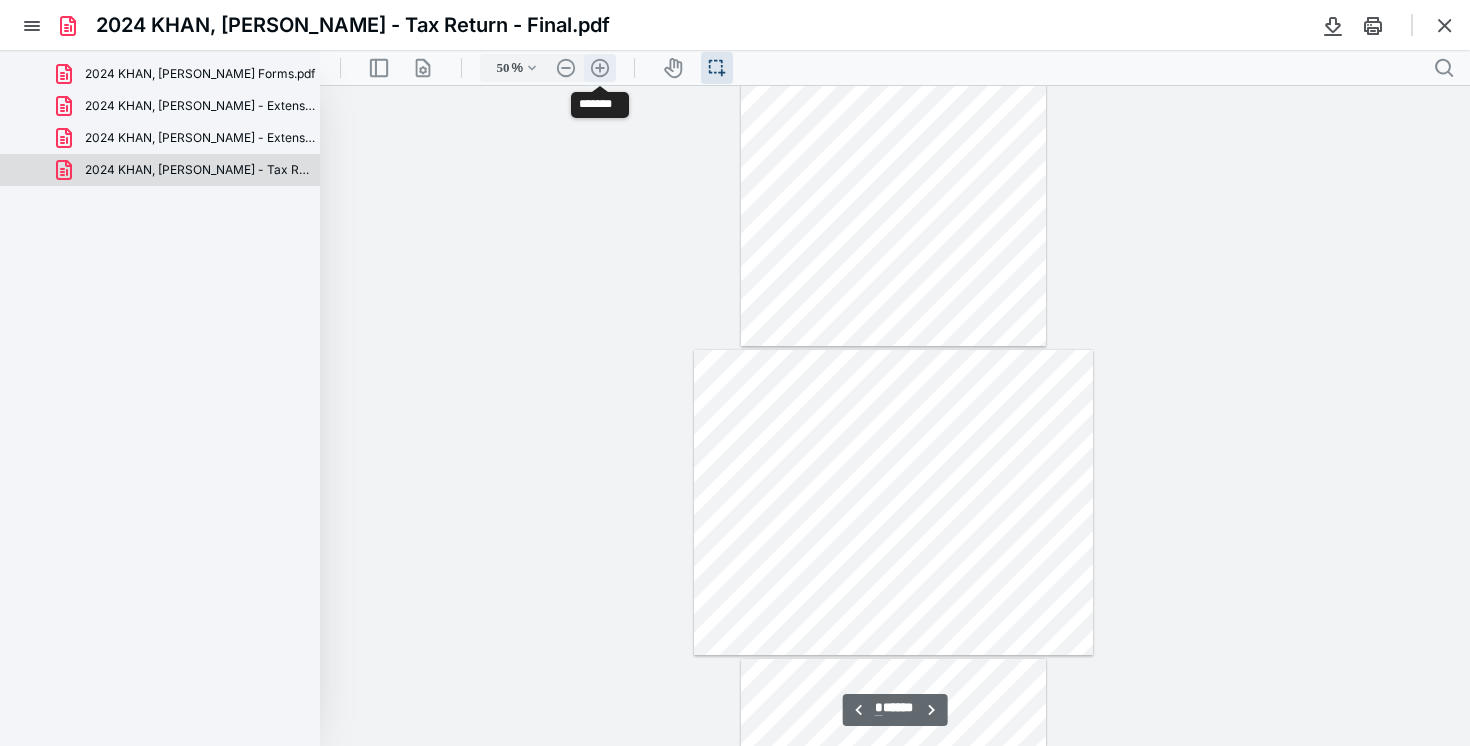 click on ".cls-1{fill:#abb0c4;} icon - header - zoom - in - line" at bounding box center (600, 68) 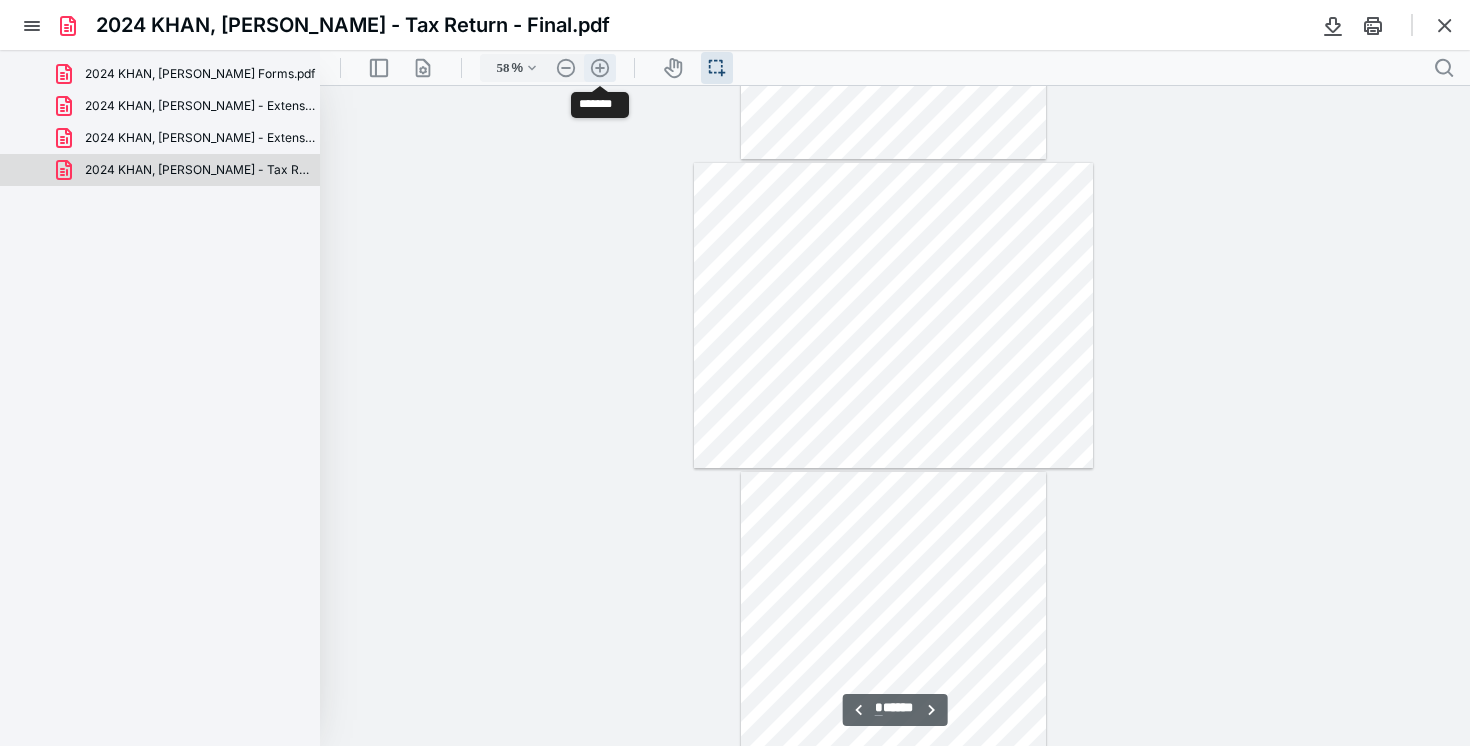 click on ".cls-1{fill:#abb0c4;} icon - header - zoom - in - line" at bounding box center (600, 68) 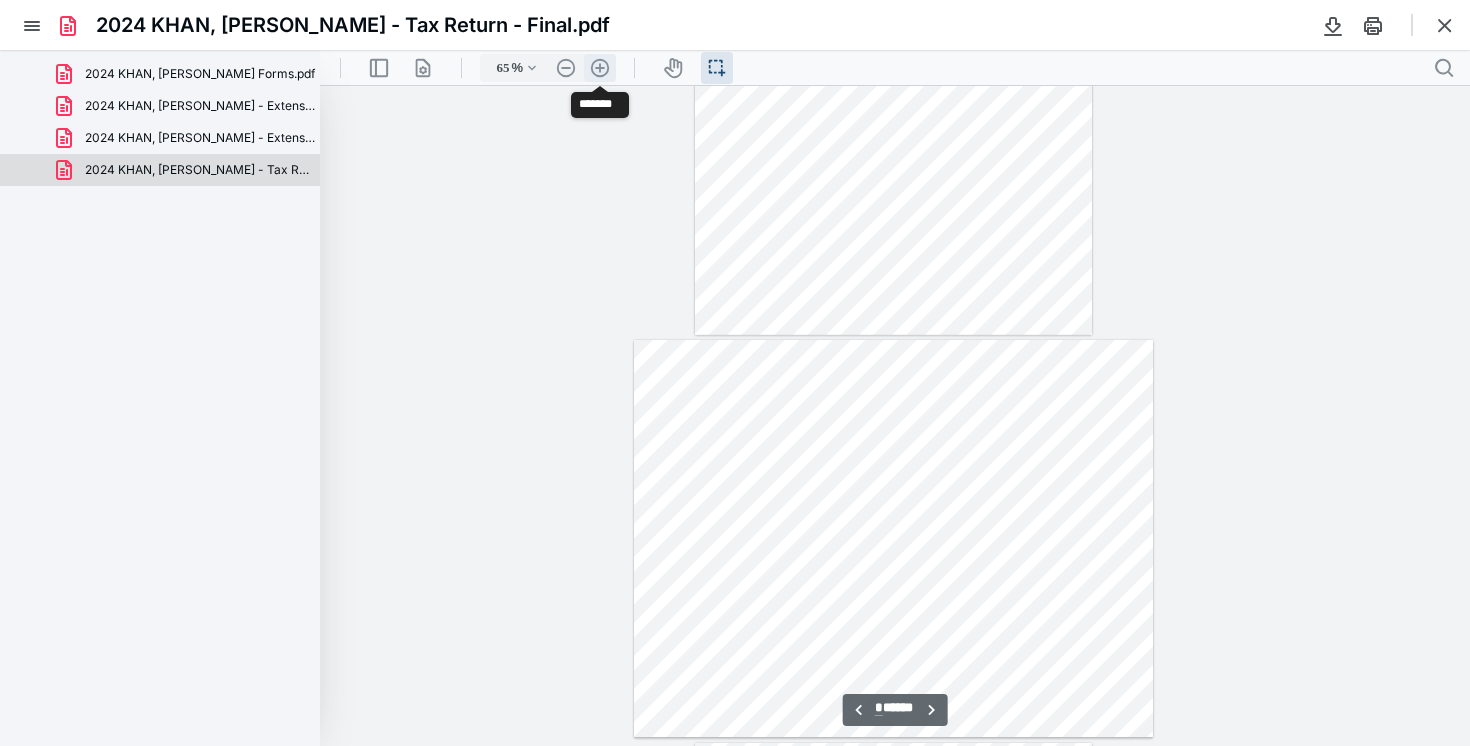 click on ".cls-1{fill:#abb0c4;} icon - header - zoom - in - line" at bounding box center (600, 68) 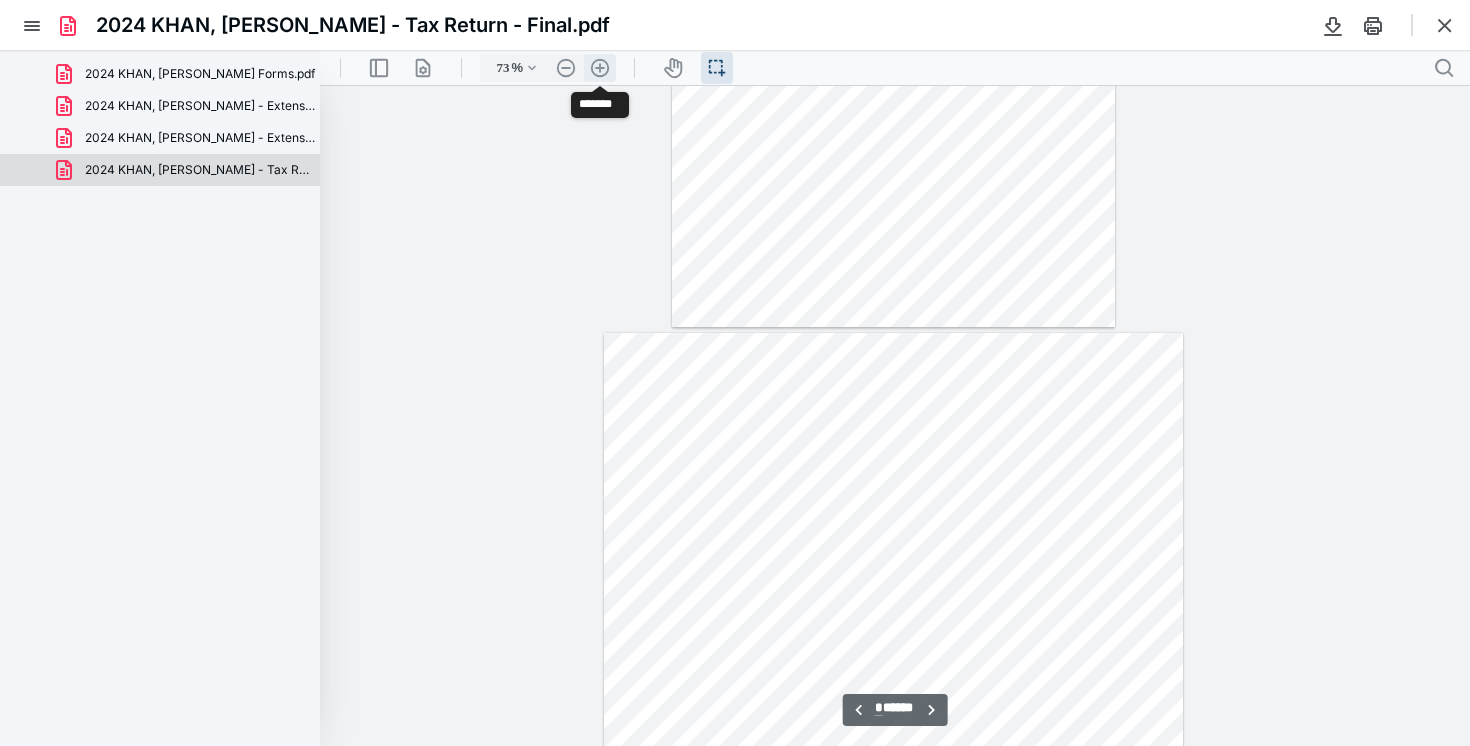 click on ".cls-1{fill:#abb0c4;} icon - header - zoom - in - line" at bounding box center [600, 68] 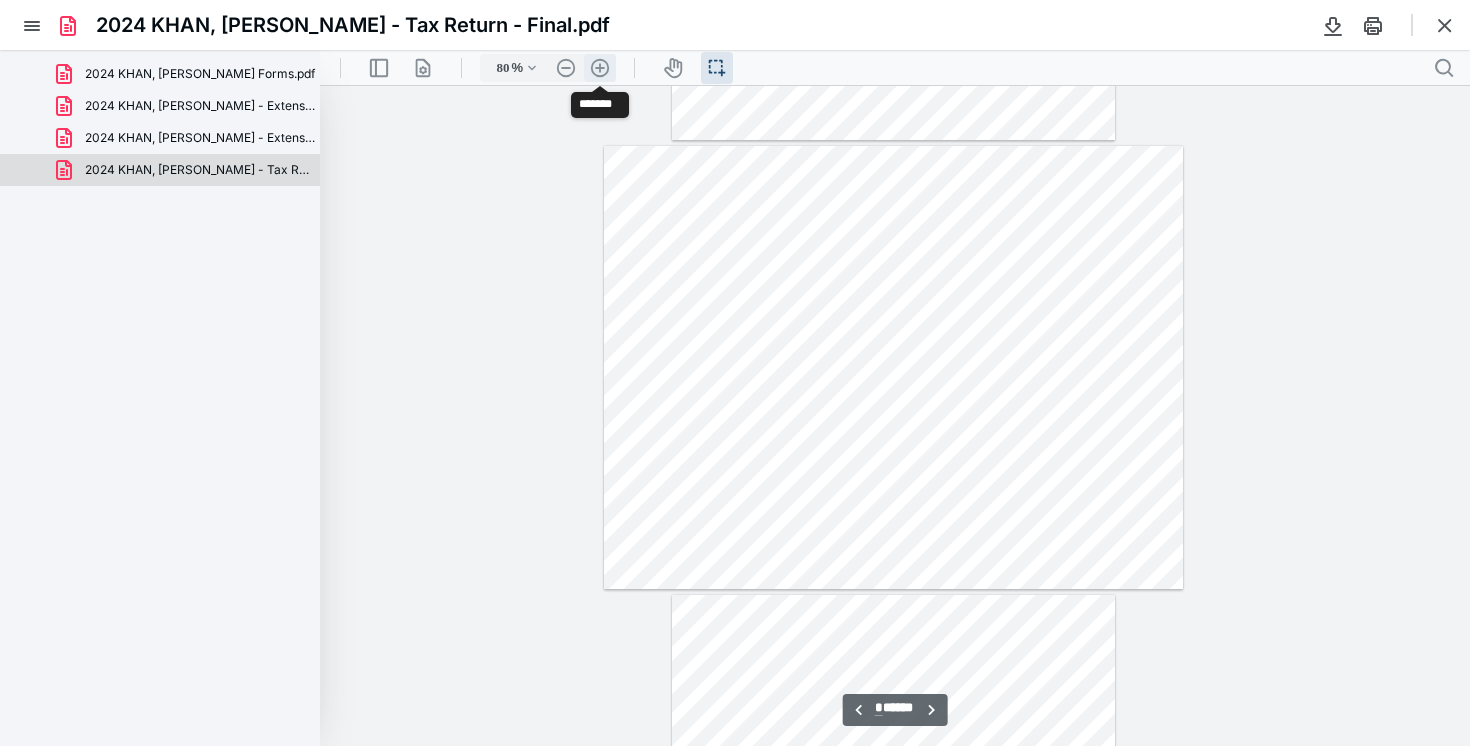 click on ".cls-1{fill:#abb0c4;} icon - header - zoom - in - line" at bounding box center [600, 68] 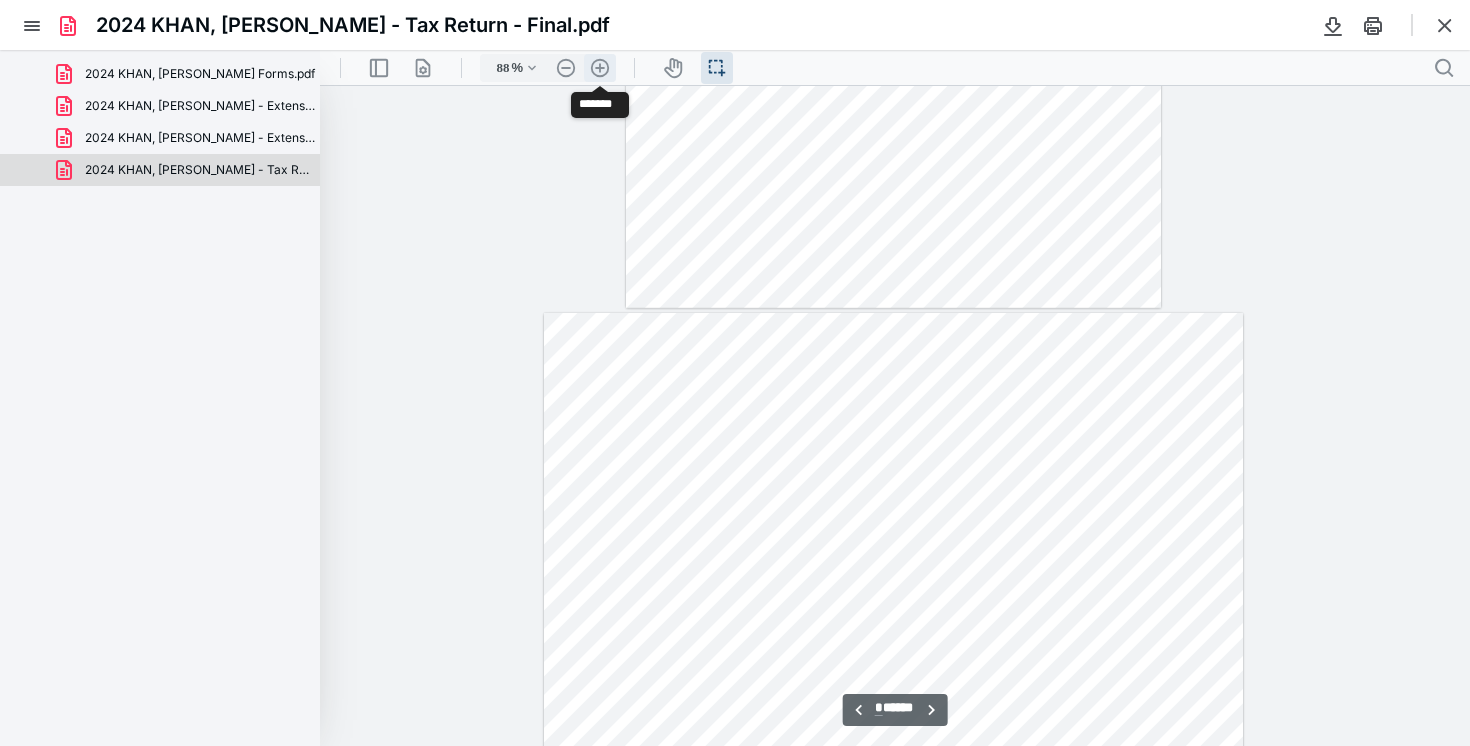 click on ".cls-1{fill:#abb0c4;} icon - header - zoom - in - line" at bounding box center [600, 68] 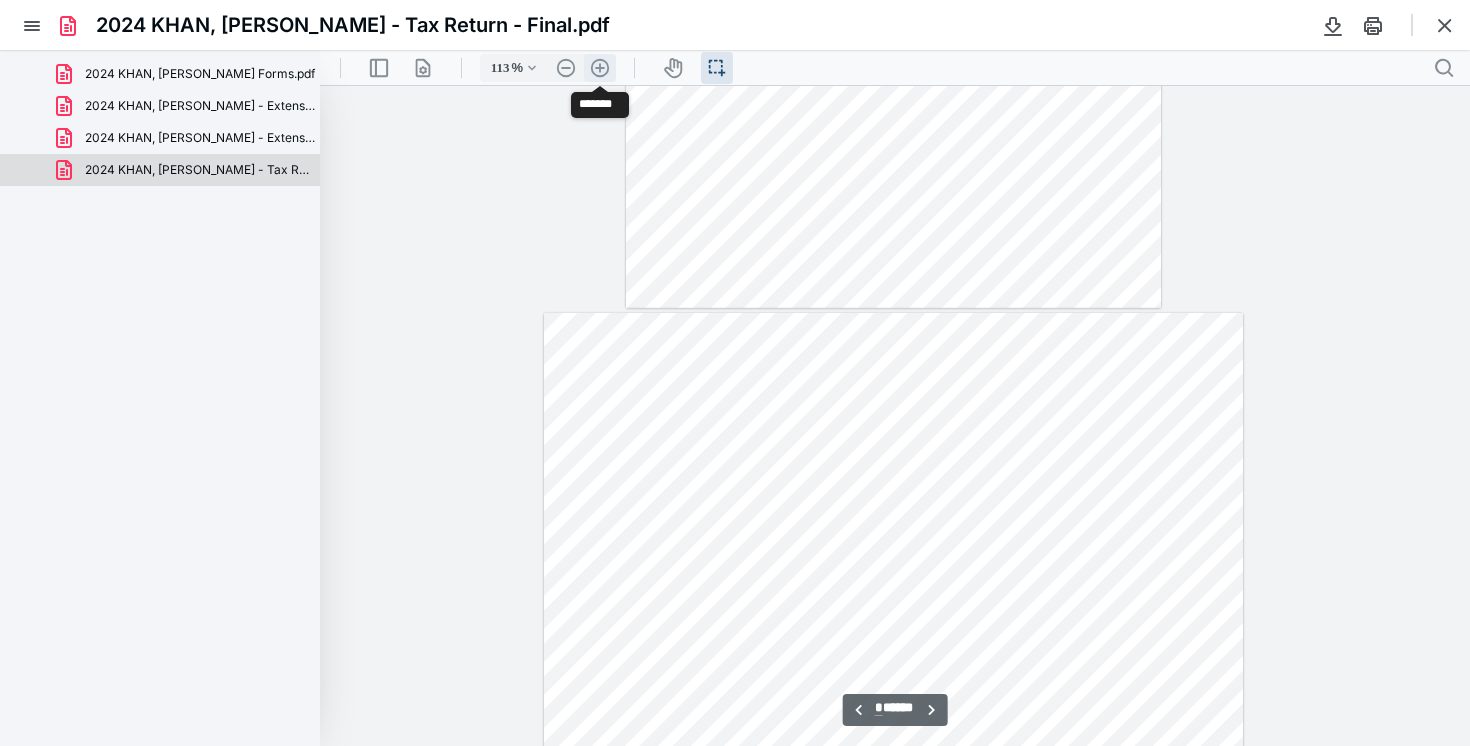 scroll, scrollTop: 2493, scrollLeft: 0, axis: vertical 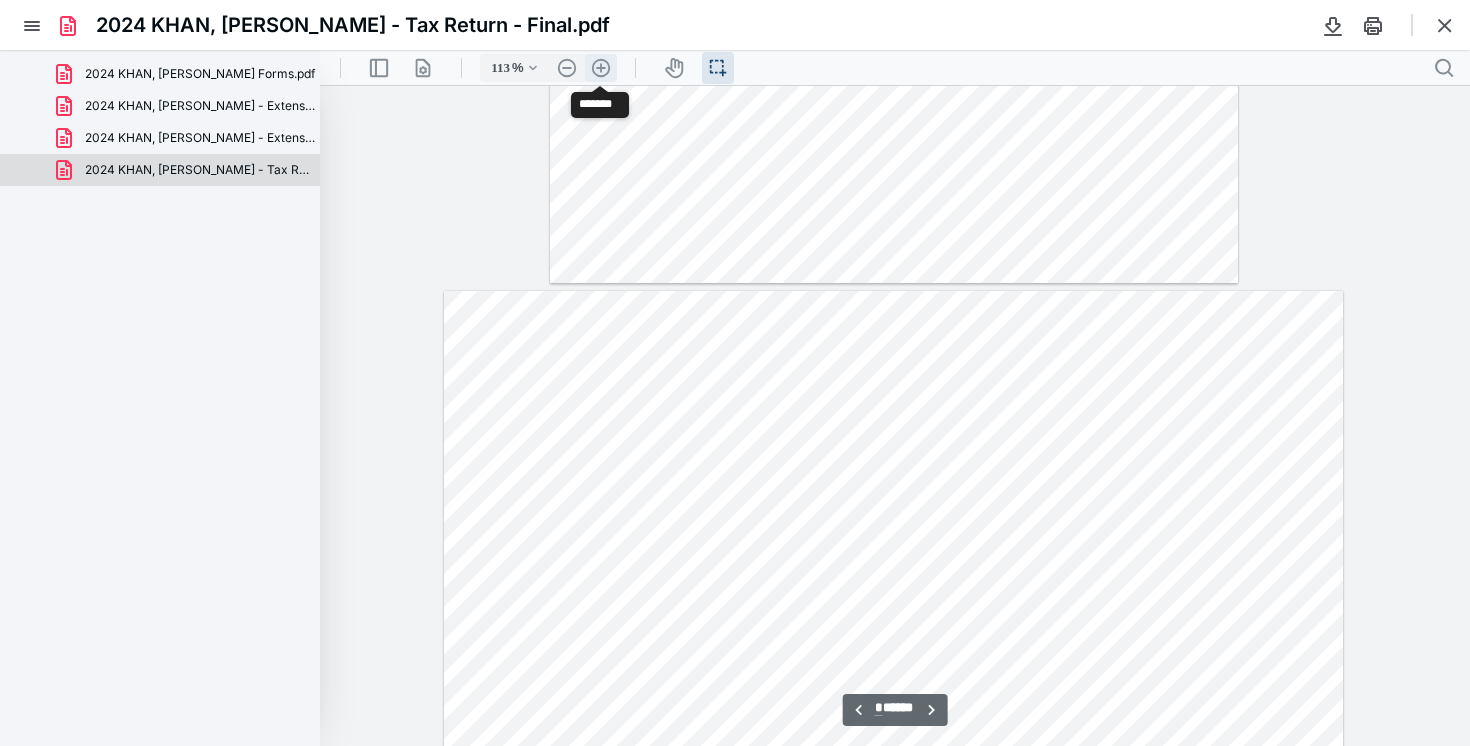 click on ".cls-1{fill:#abb0c4;} icon - header - zoom - in - line" at bounding box center [601, 68] 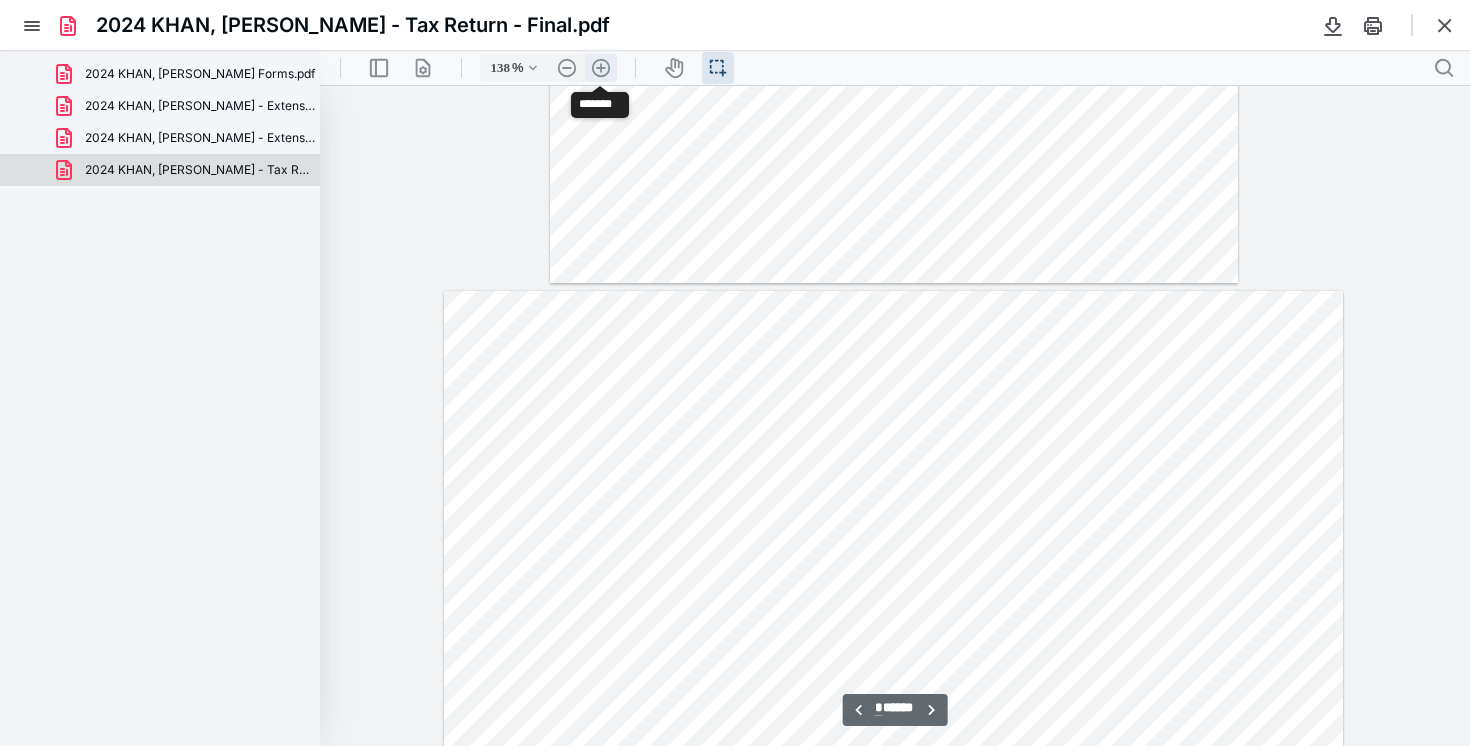 click on ".cls-1{fill:#abb0c4;} icon - header - zoom - in - line" at bounding box center [601, 68] 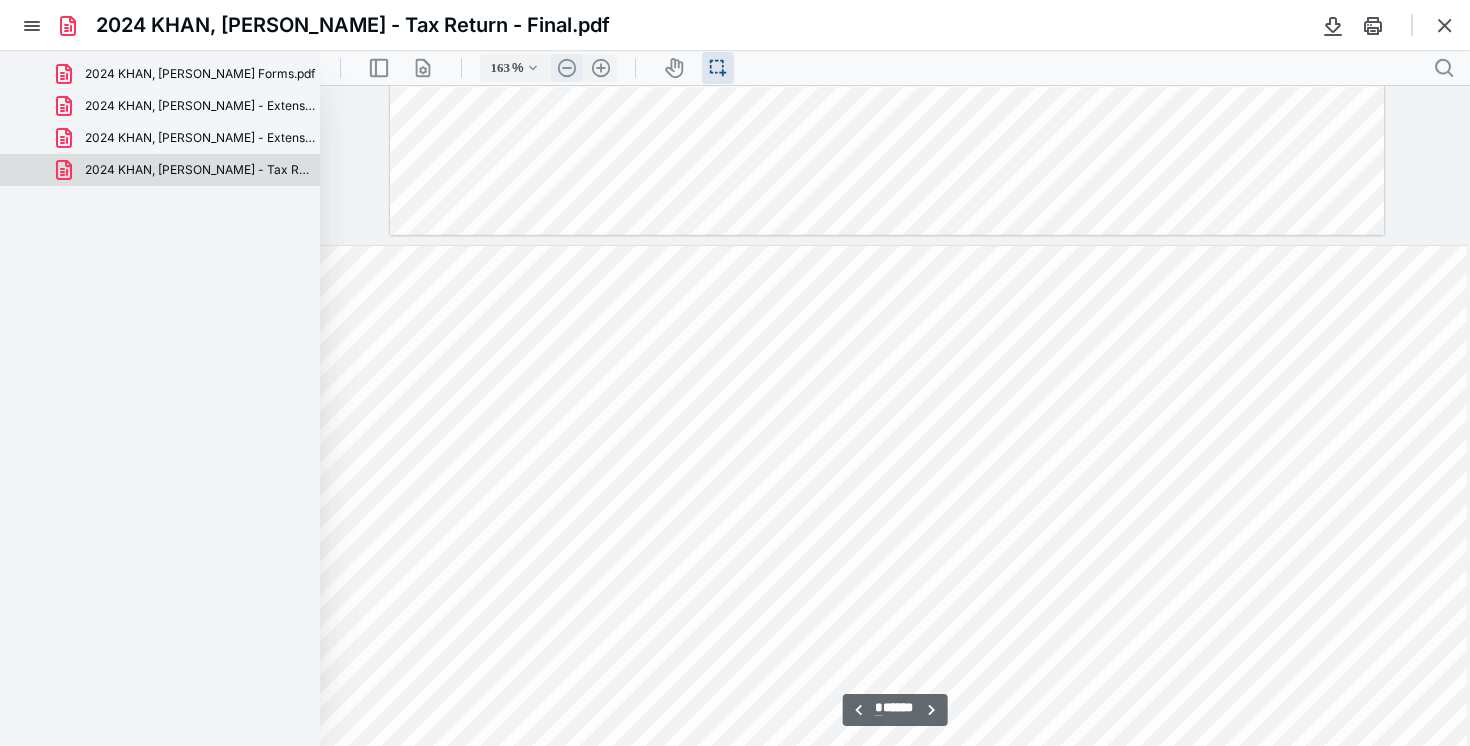 click on ".cls-1{fill:#abb0c4;} icon - header - zoom - out - line" at bounding box center [567, 68] 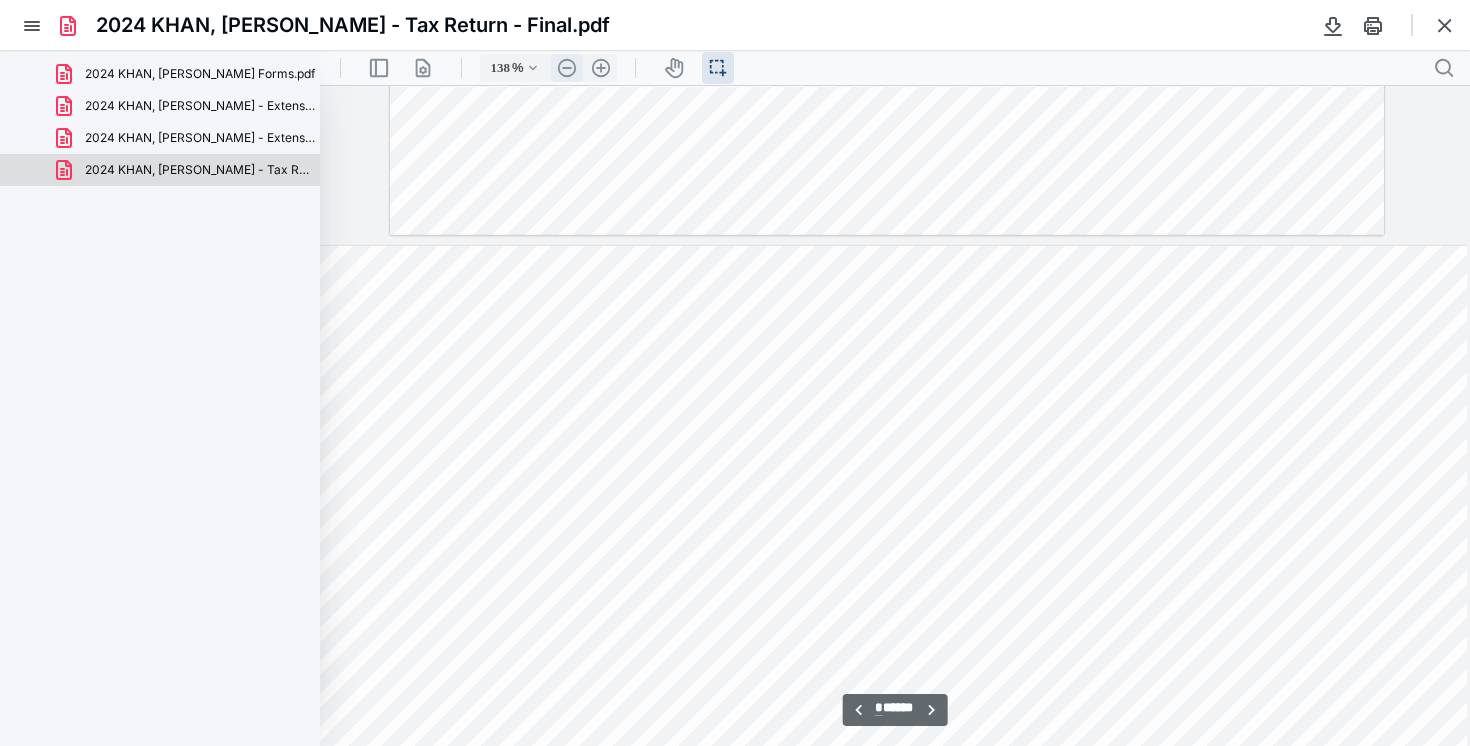scroll, scrollTop: 3117, scrollLeft: 15, axis: both 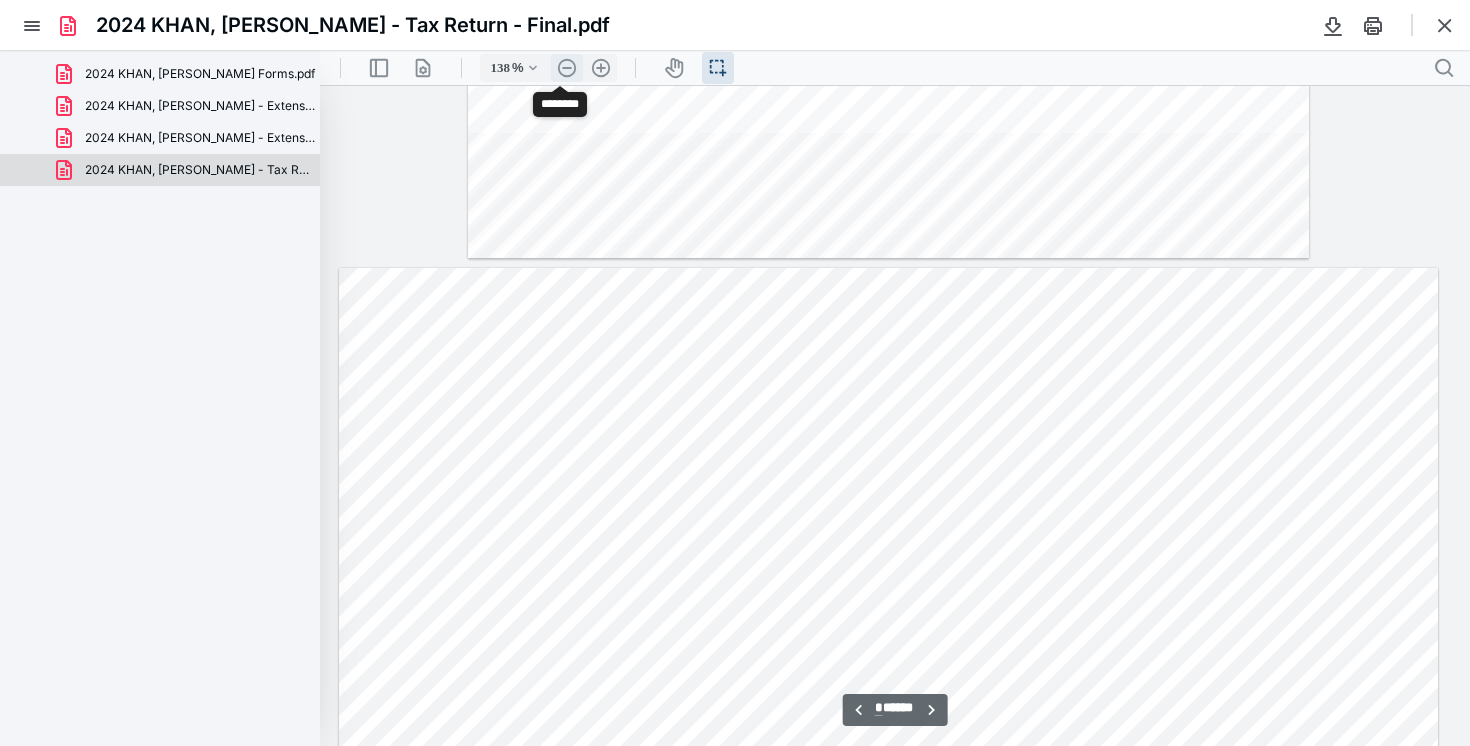click on ".cls-1{fill:#abb0c4;} icon - header - zoom - out - line" at bounding box center (567, 68) 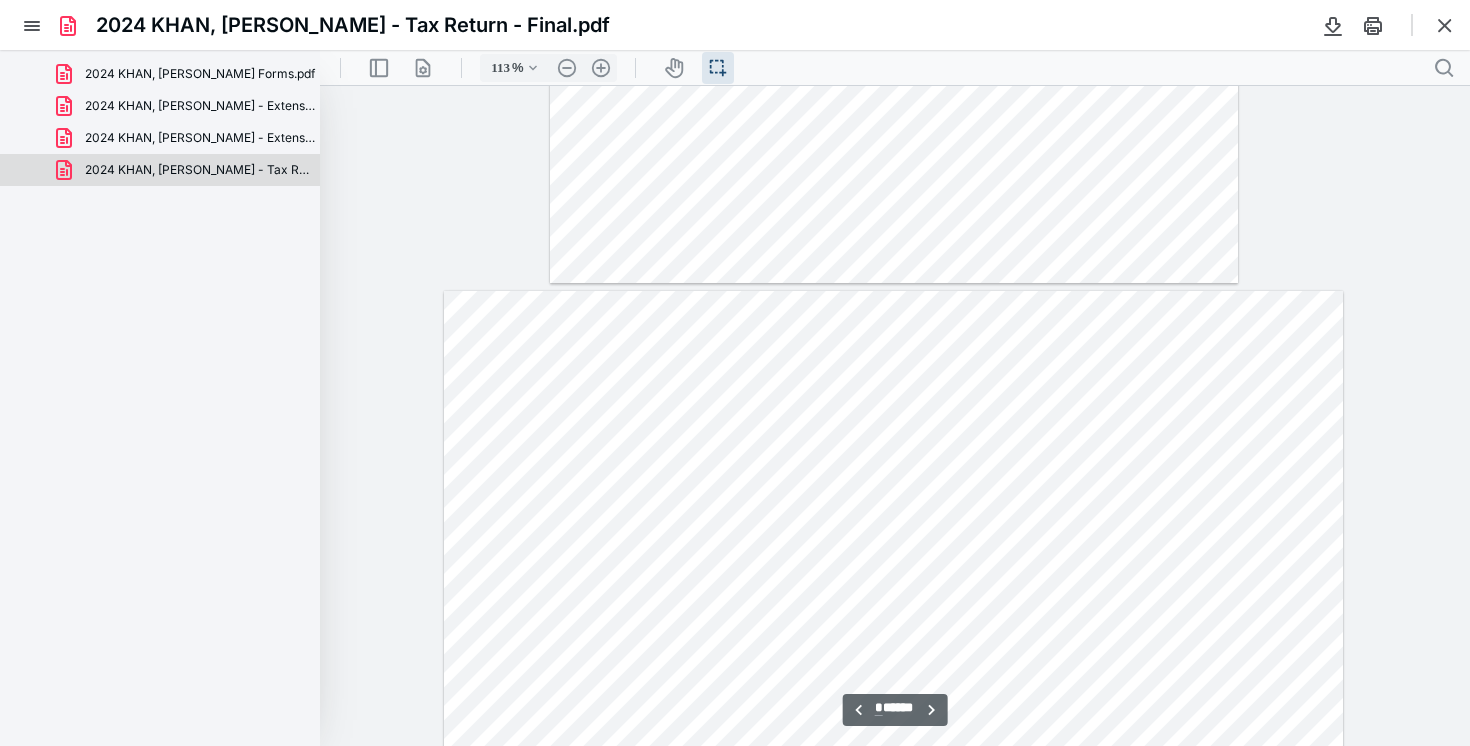 scroll, scrollTop: 2477, scrollLeft: 0, axis: vertical 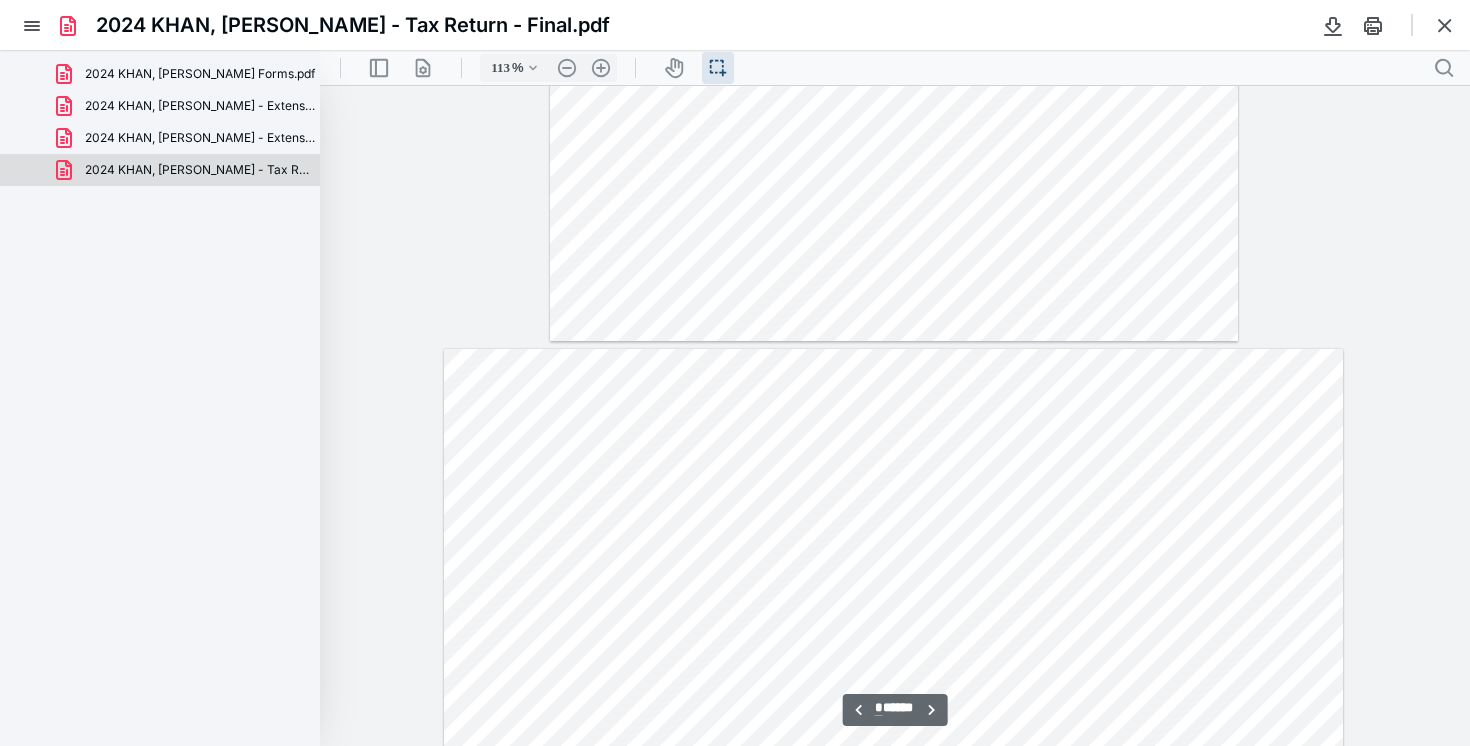 type on "*" 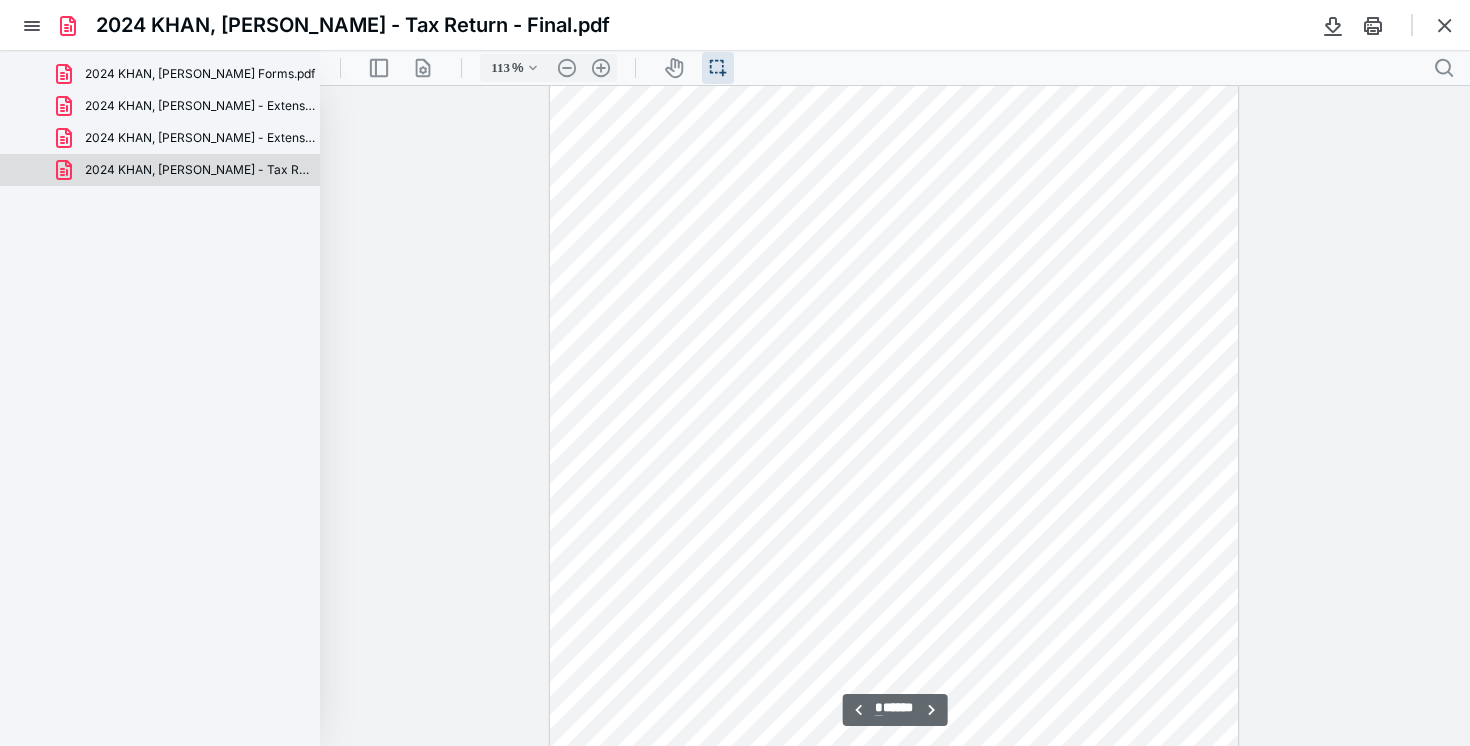 scroll, scrollTop: 1880, scrollLeft: 0, axis: vertical 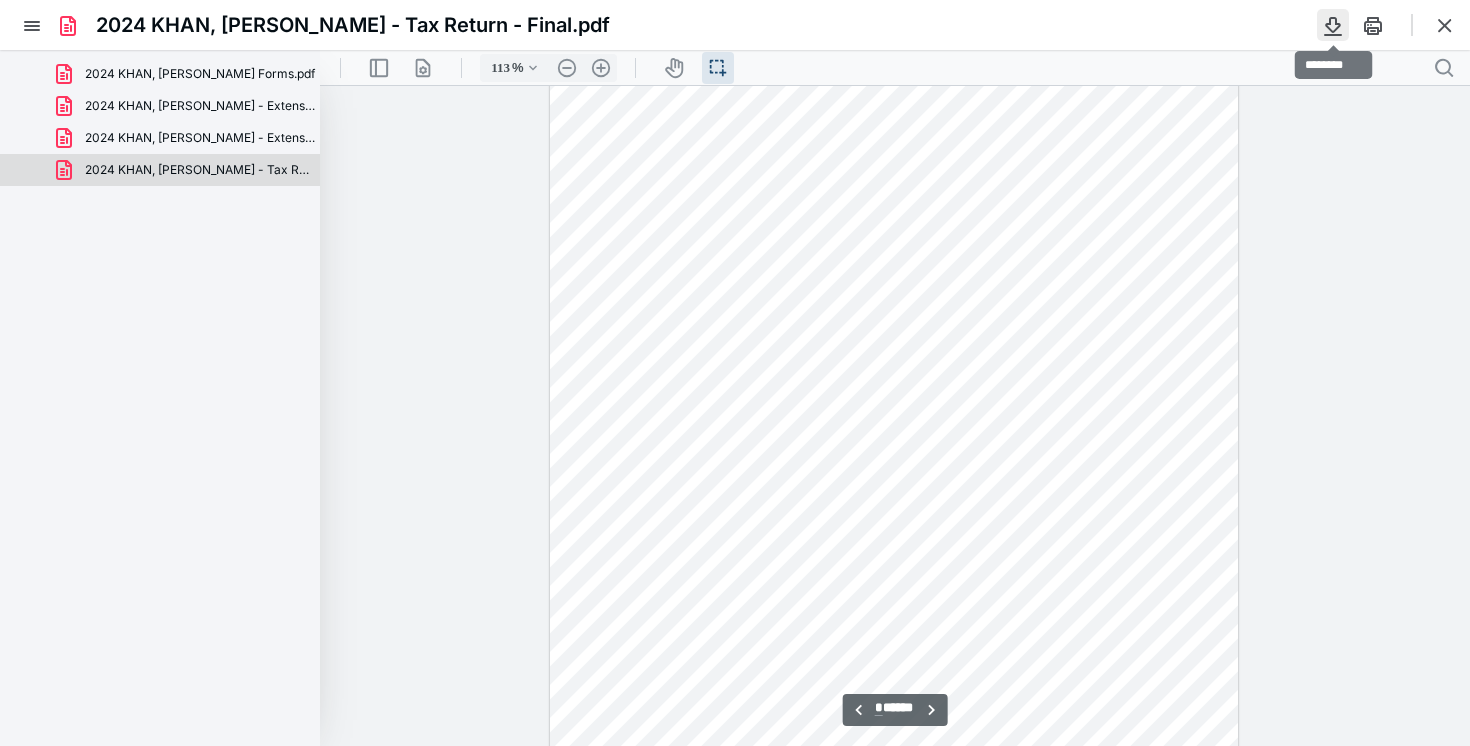 click at bounding box center [1333, 25] 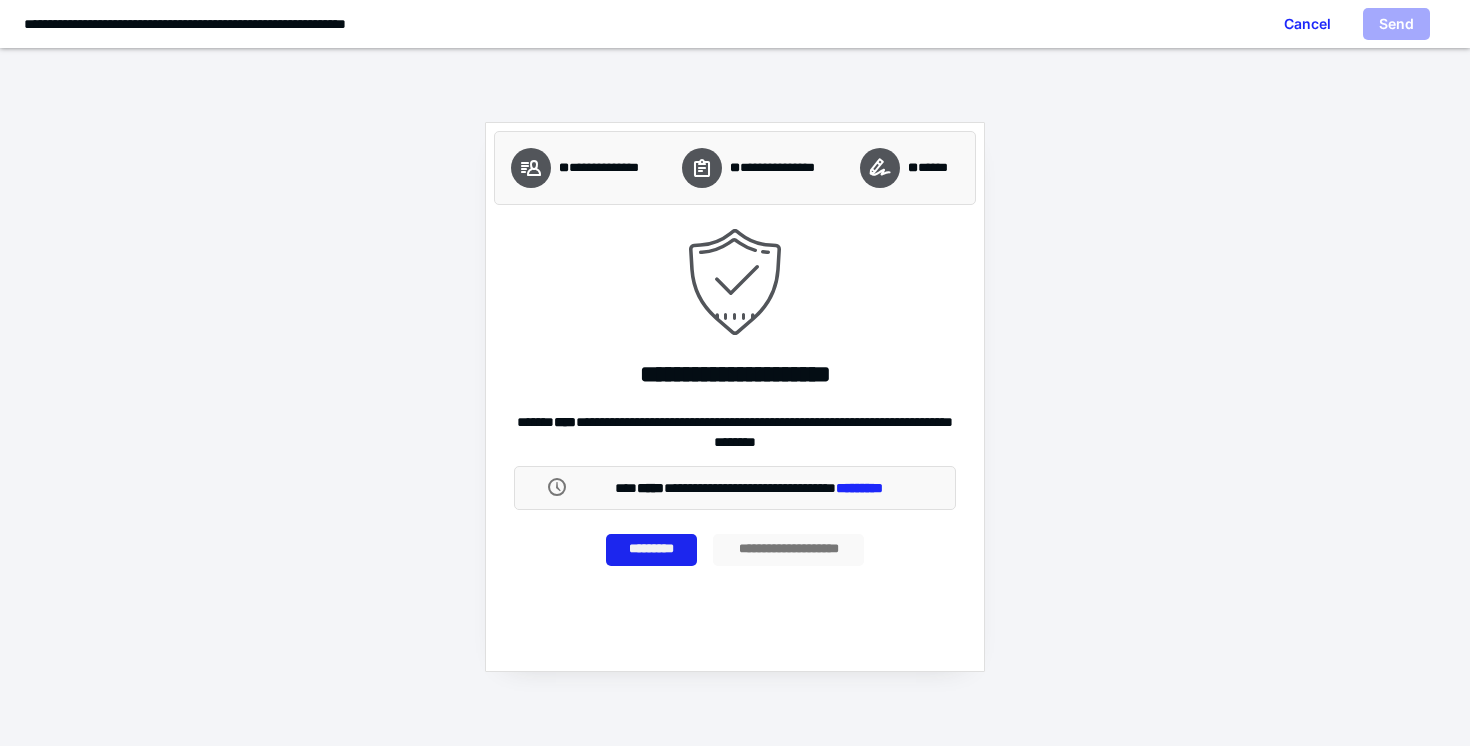 click on "*********" at bounding box center [652, 550] 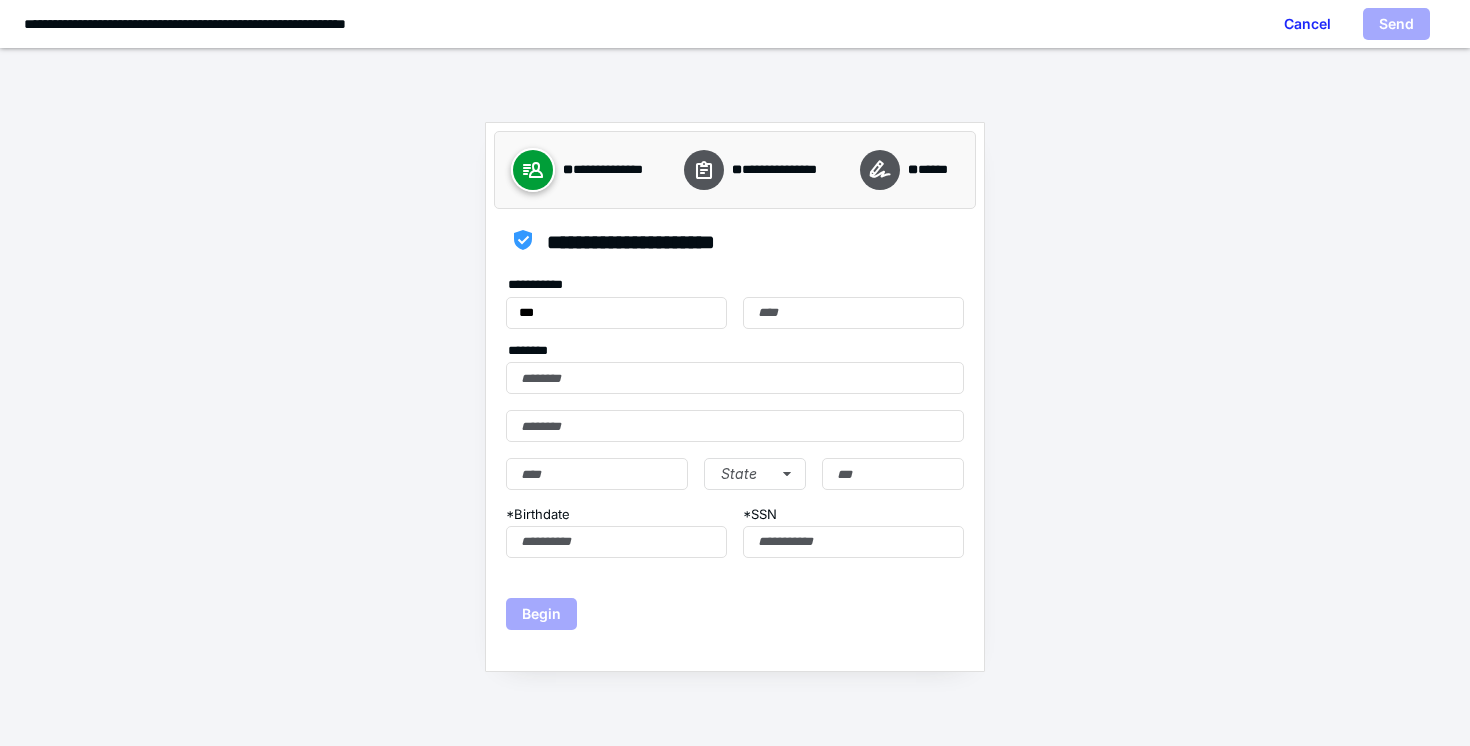 type on "******" 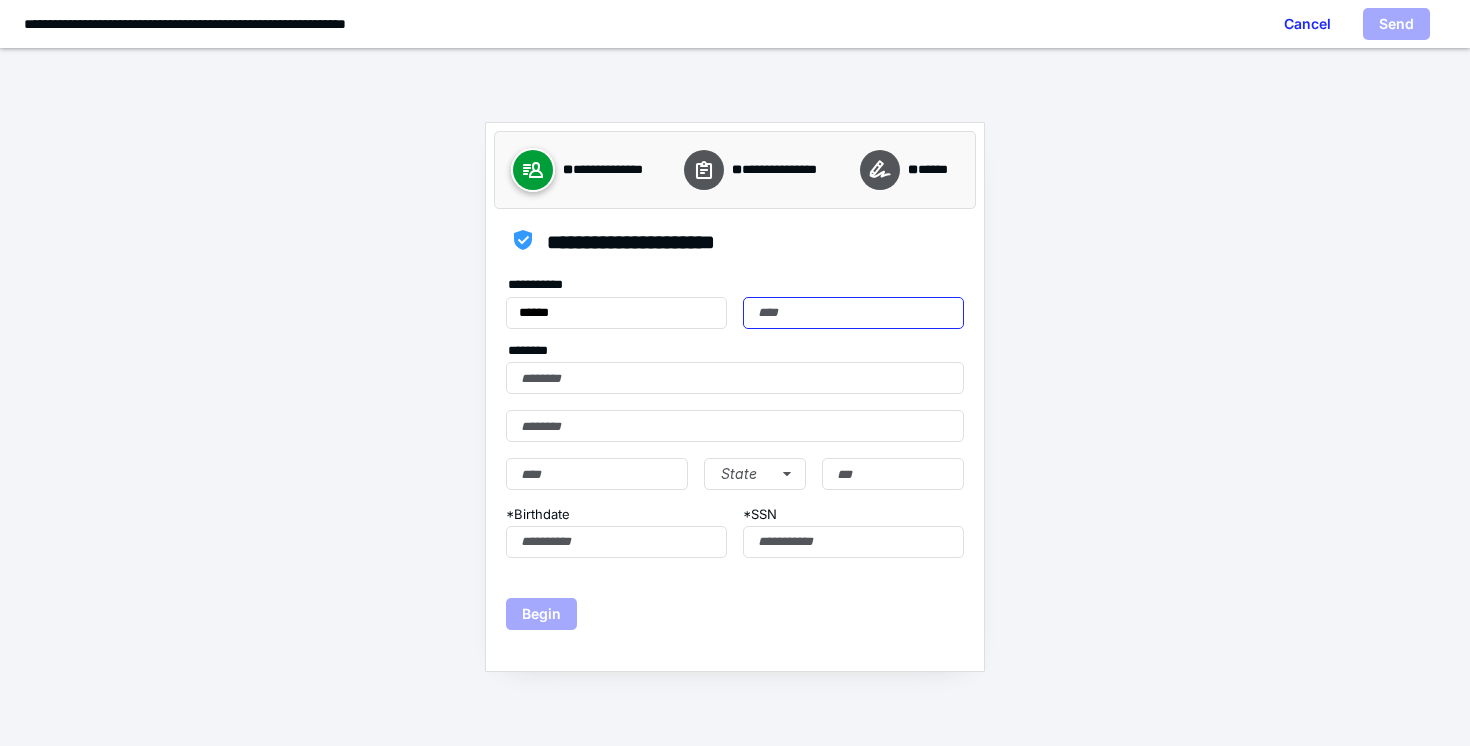 type on "******" 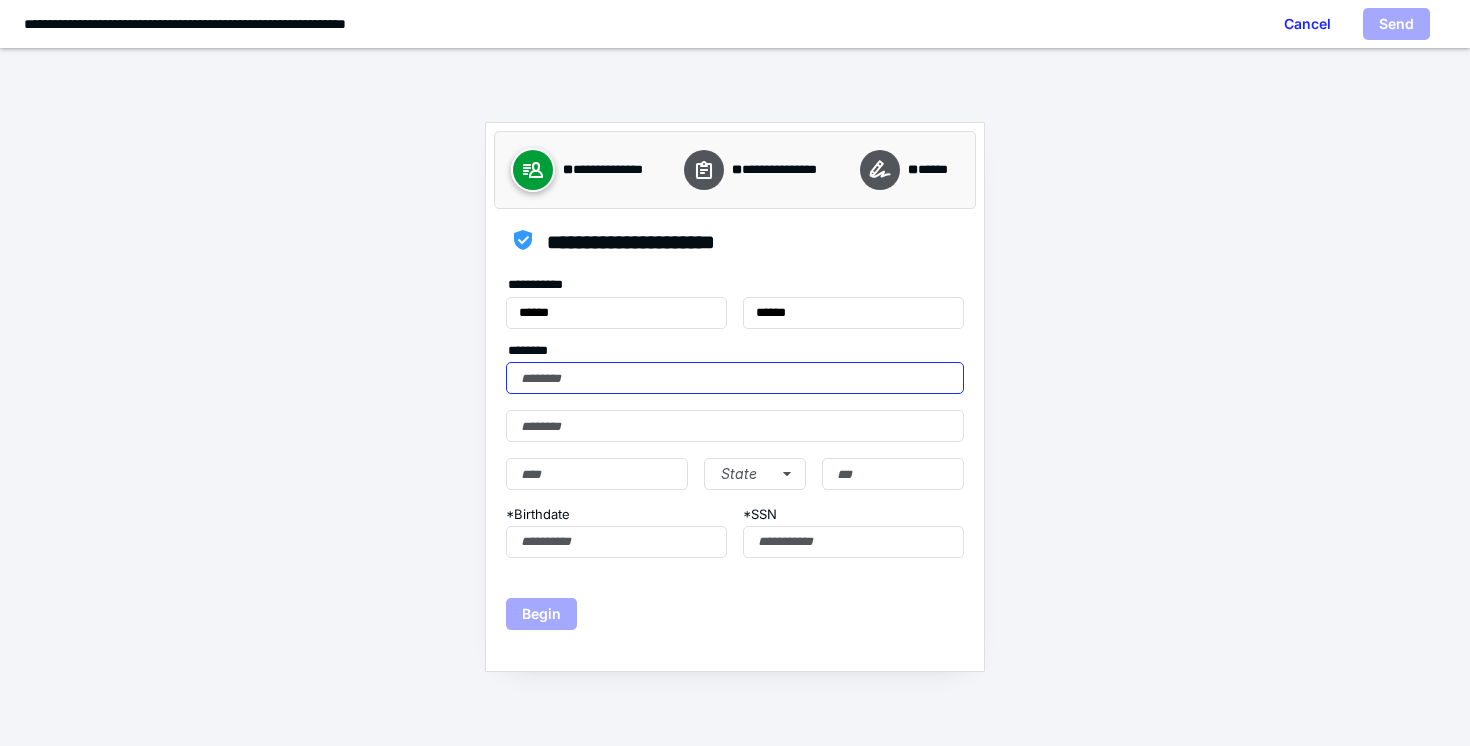 type on "**********" 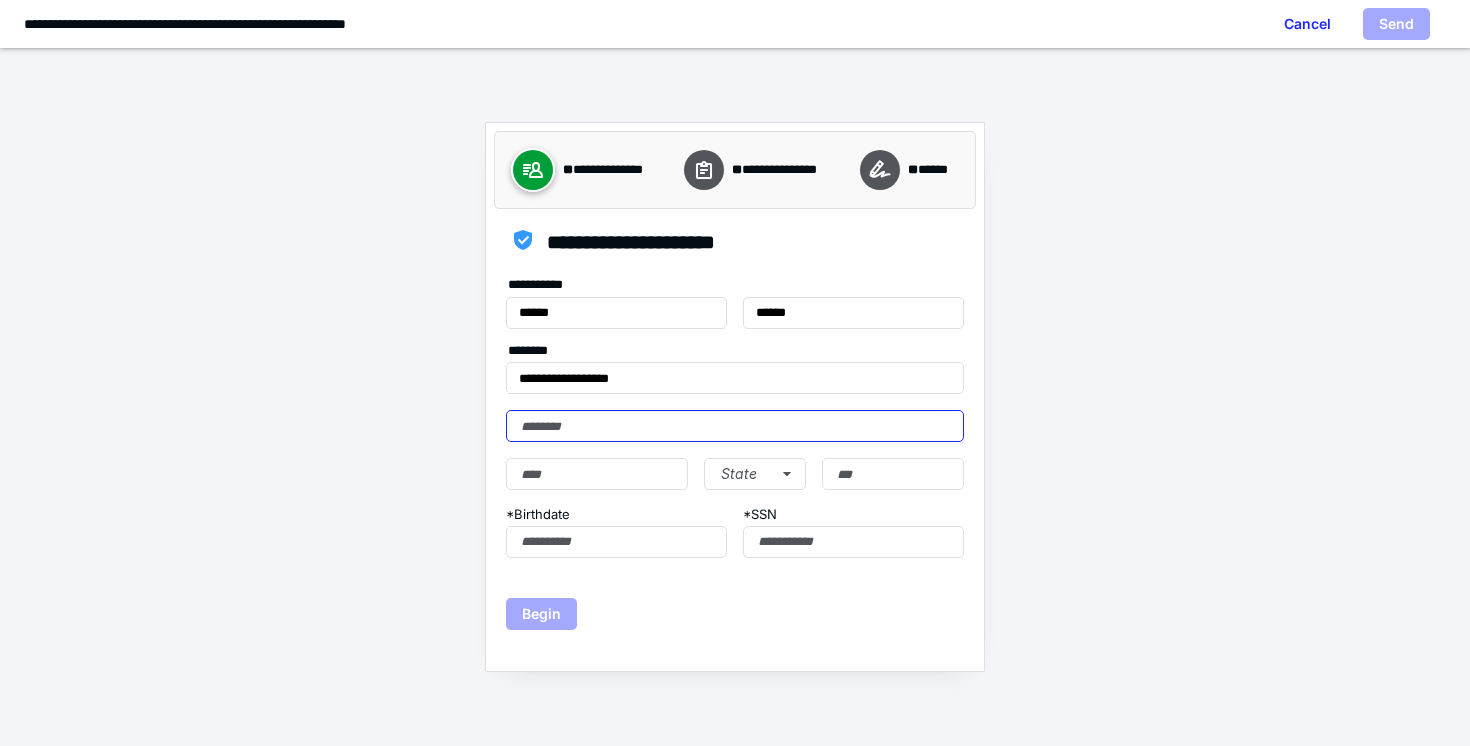 type on "******" 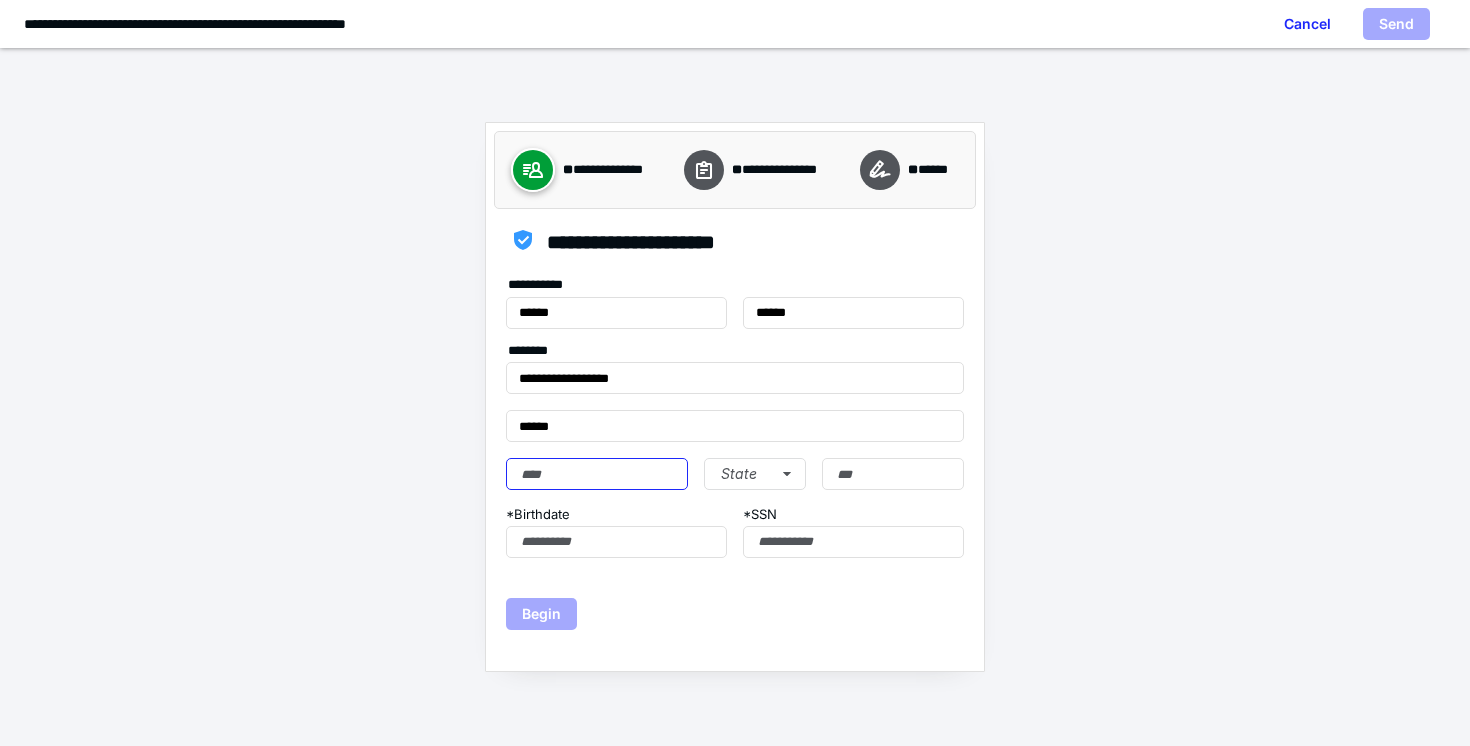 type on "**********" 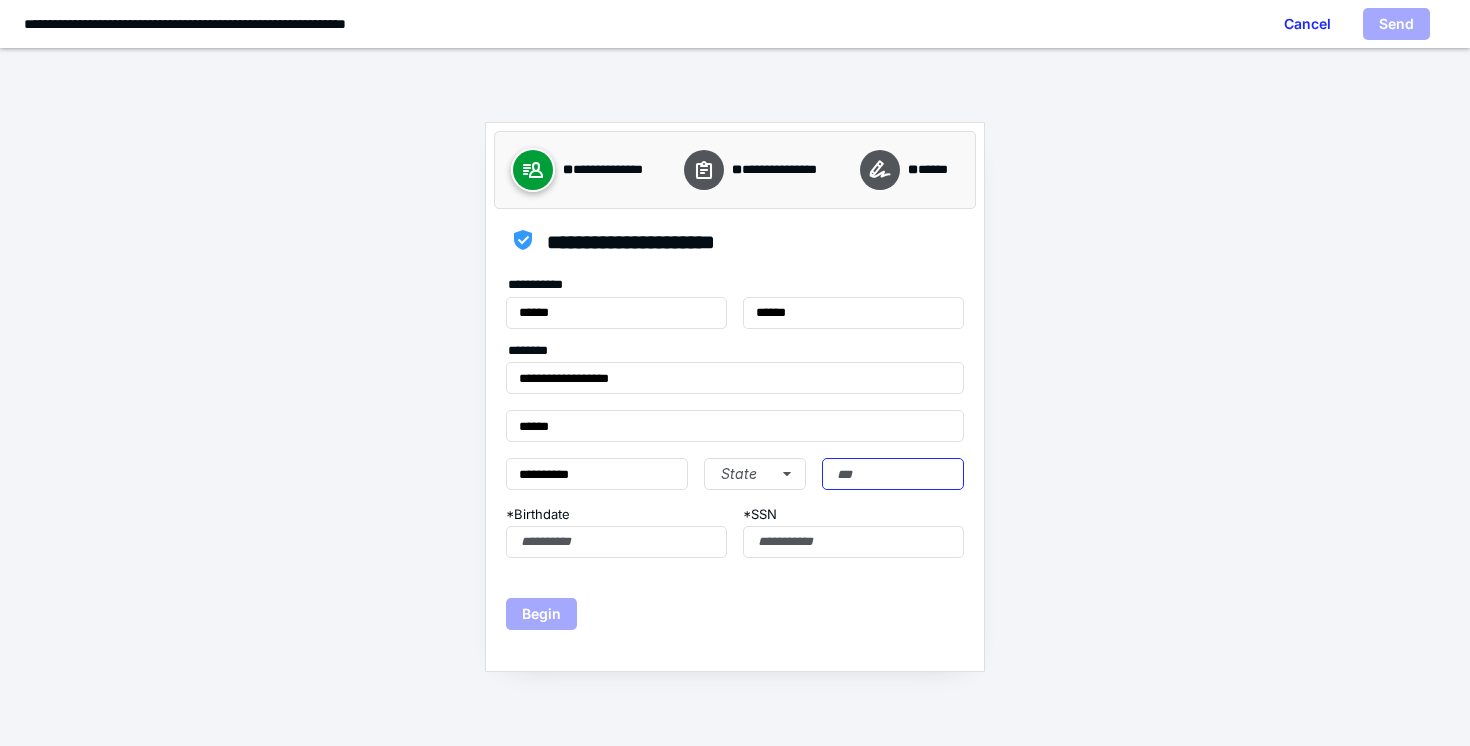 type on "*****" 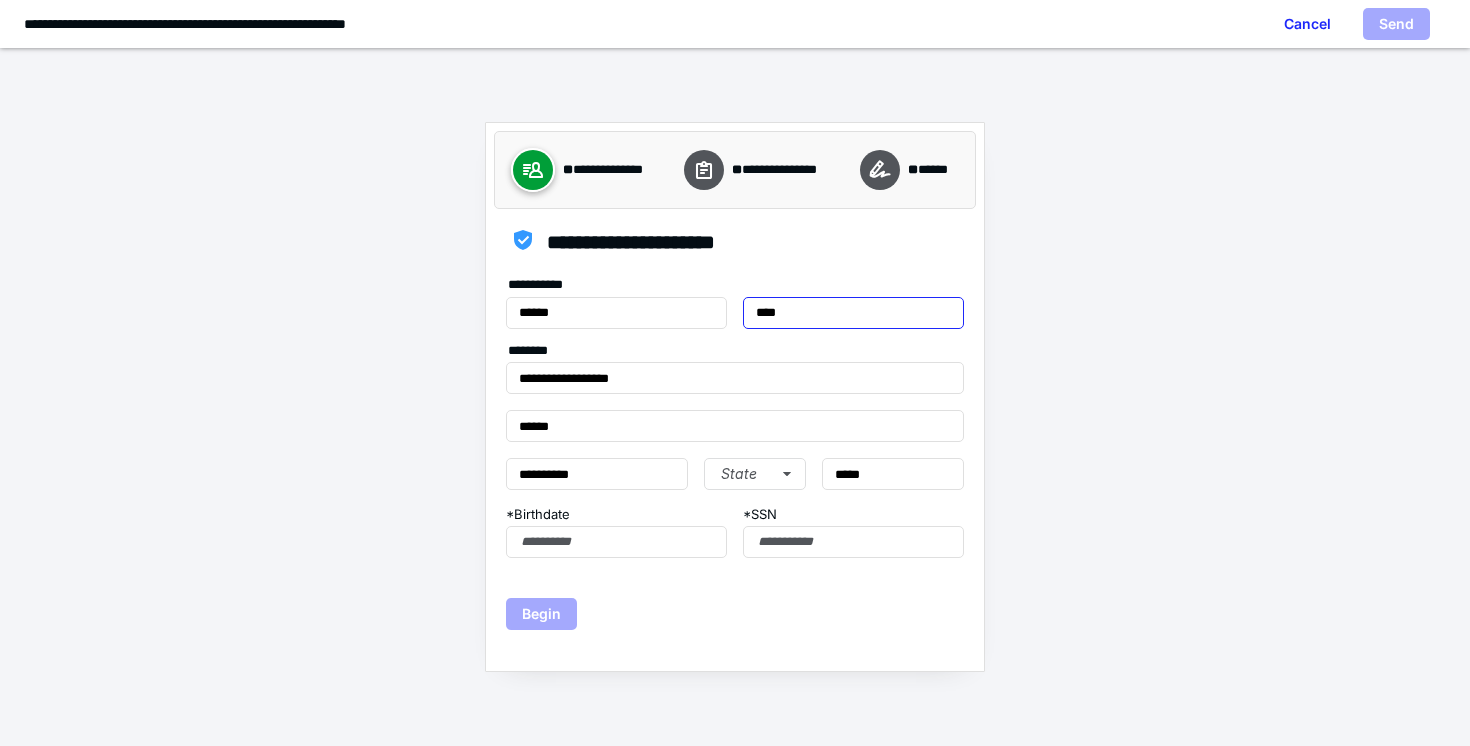 type on "****" 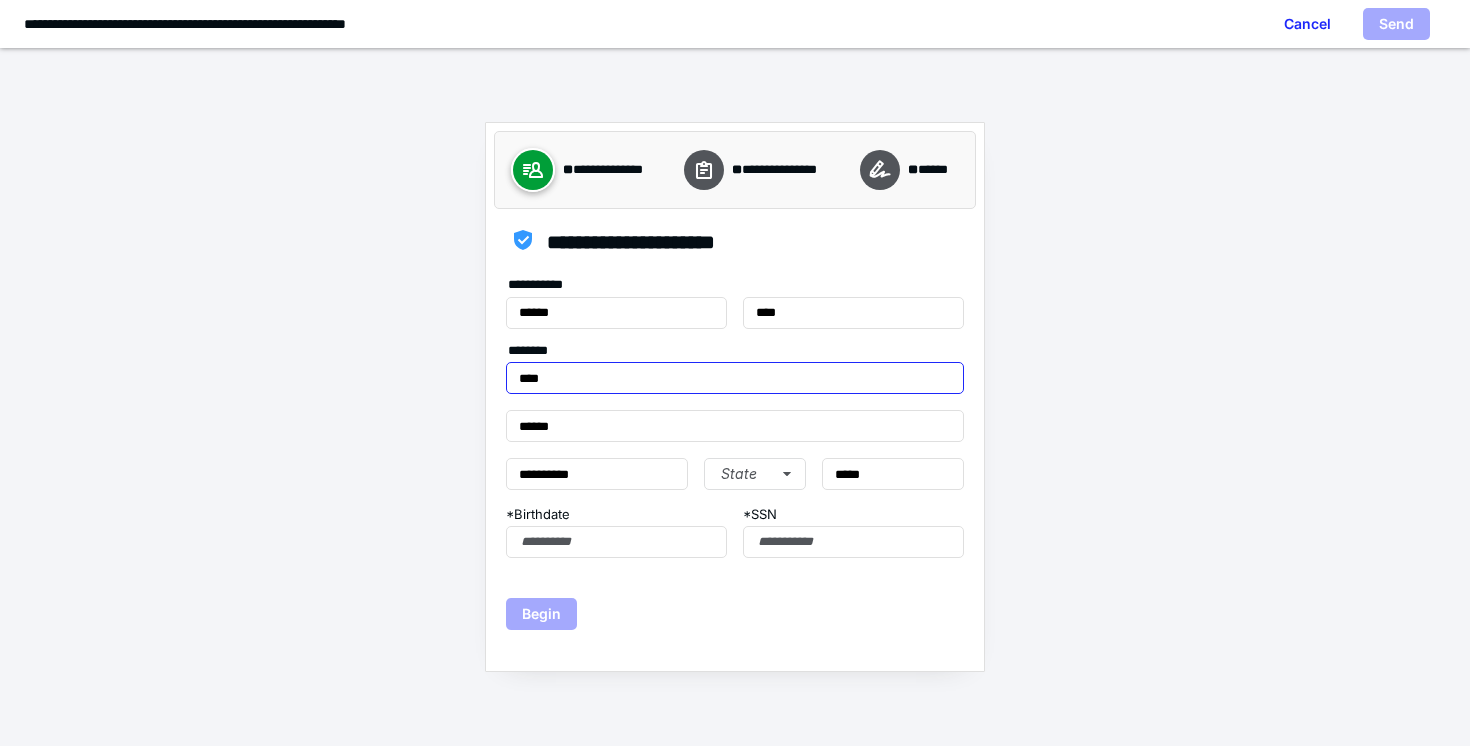 type on "**********" 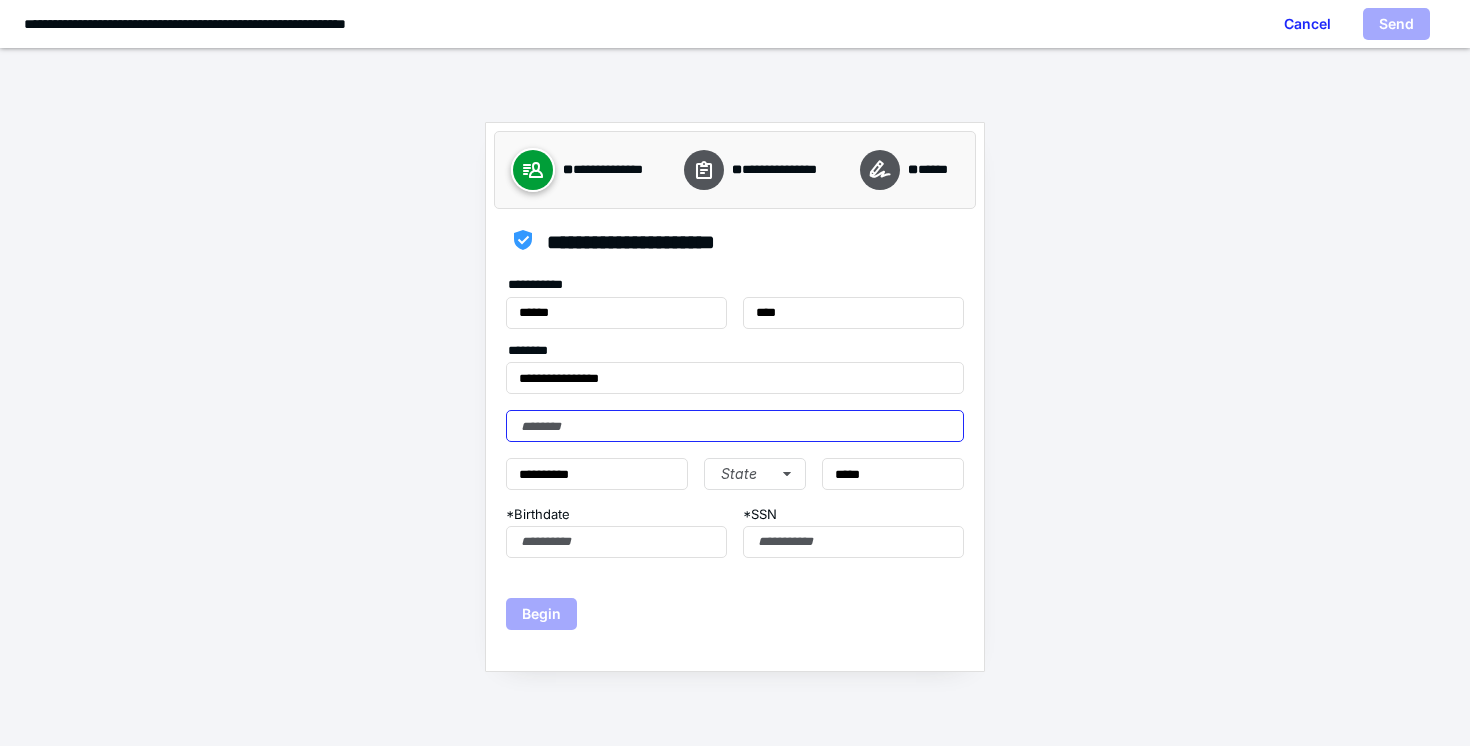 type 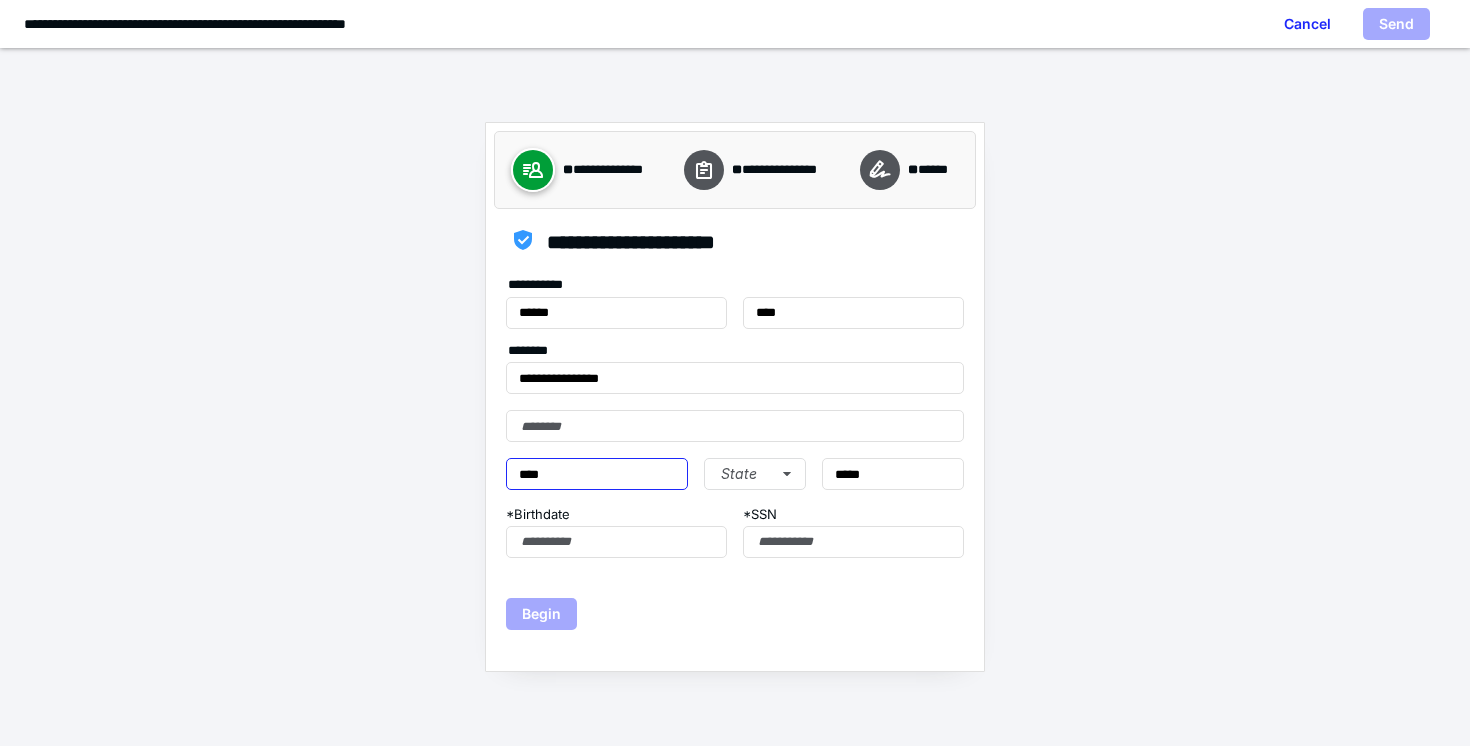 type on "*******" 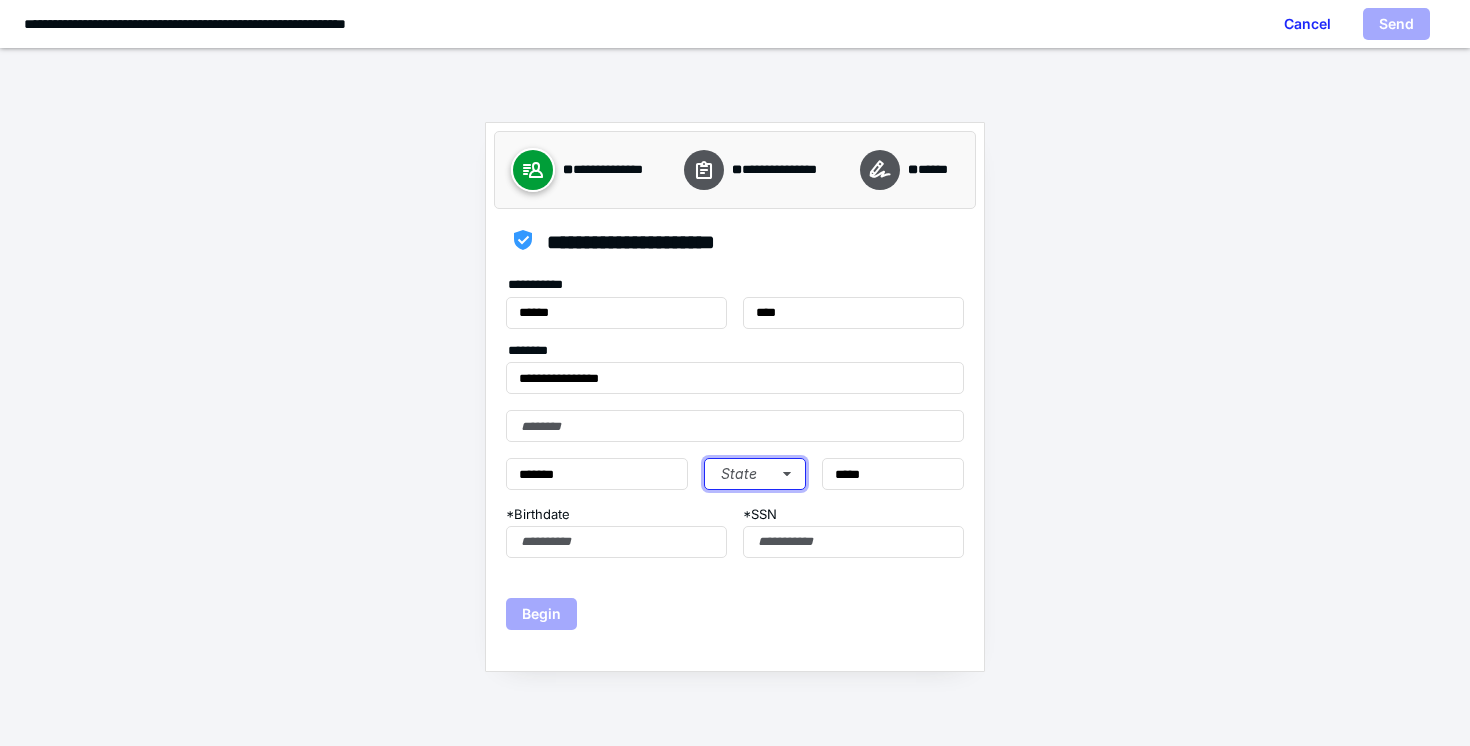 type 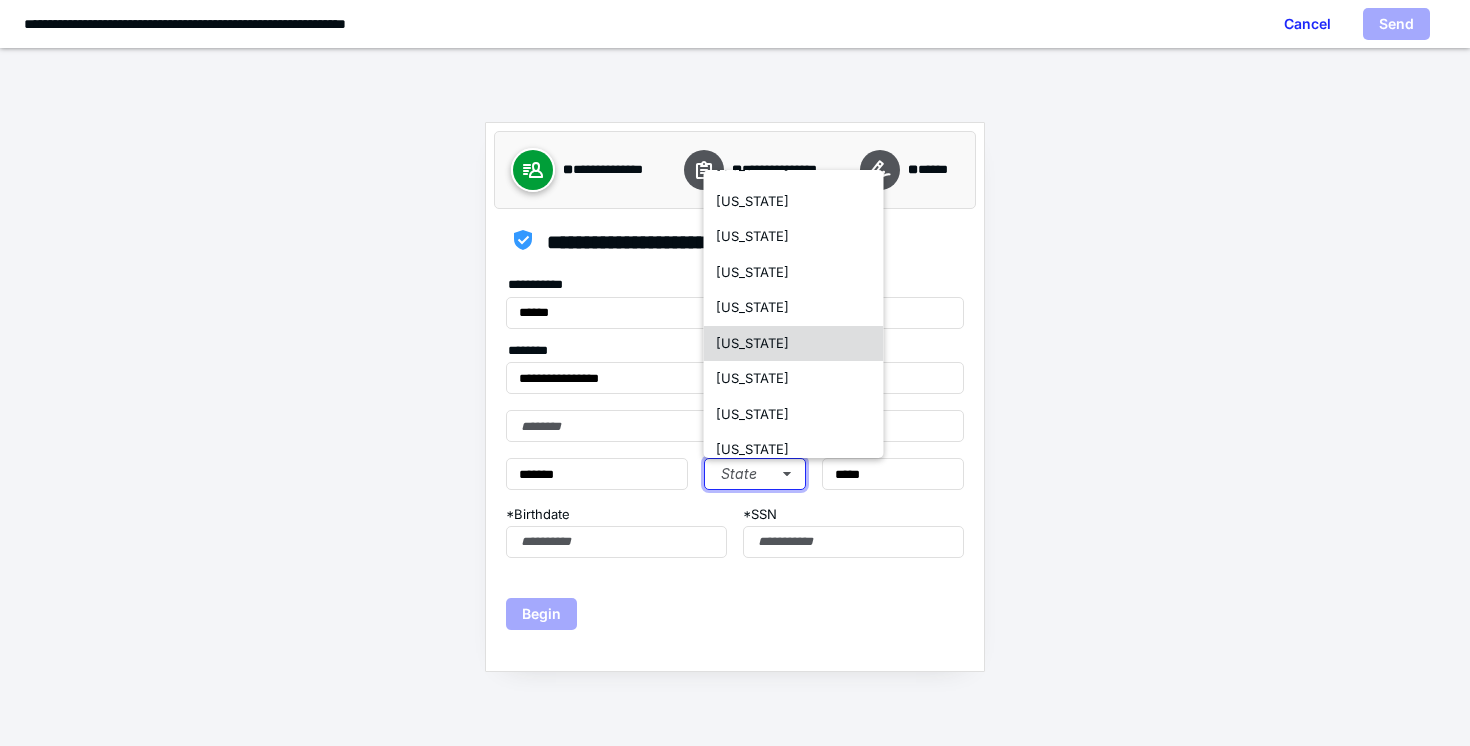 scroll, scrollTop: 954, scrollLeft: 0, axis: vertical 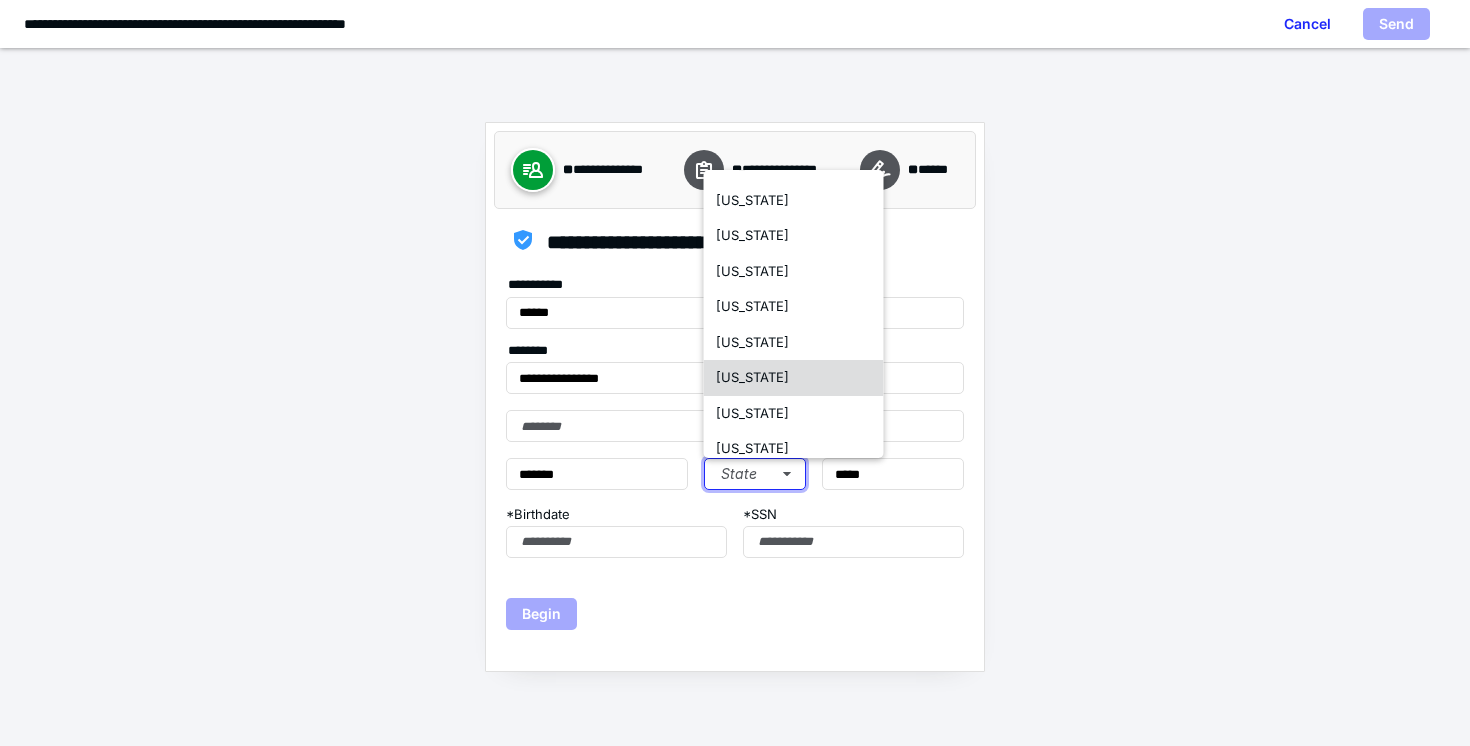 click on "[US_STATE]" at bounding box center (752, 377) 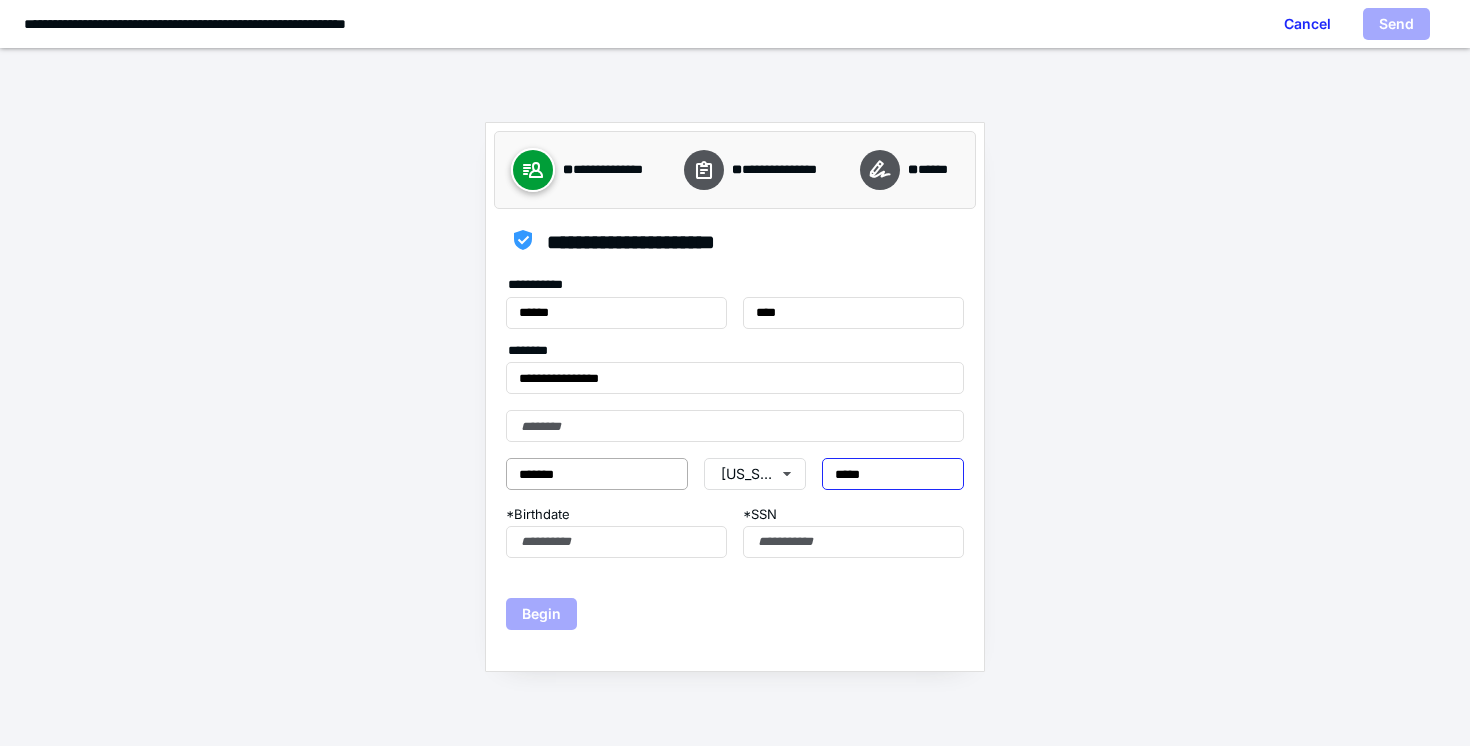 type on "*****" 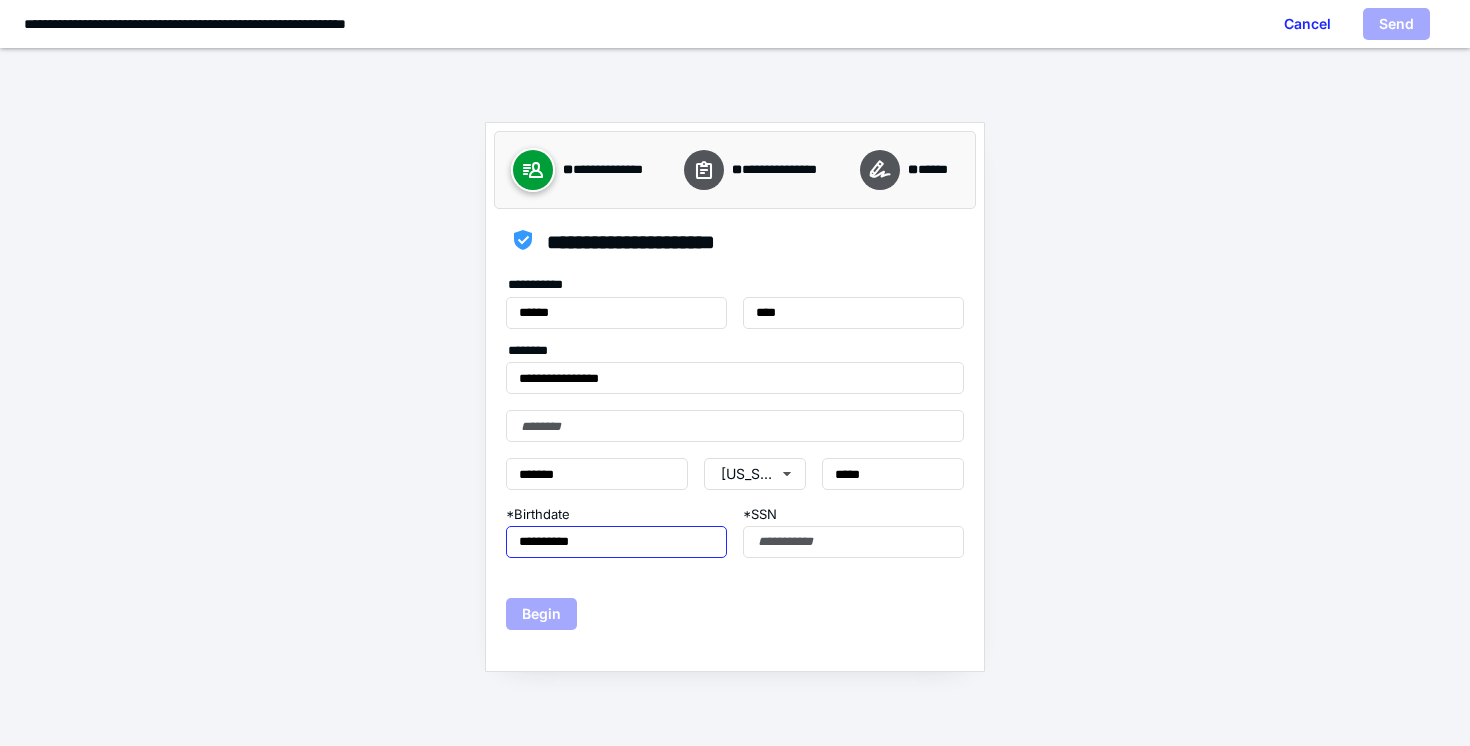 type on "**********" 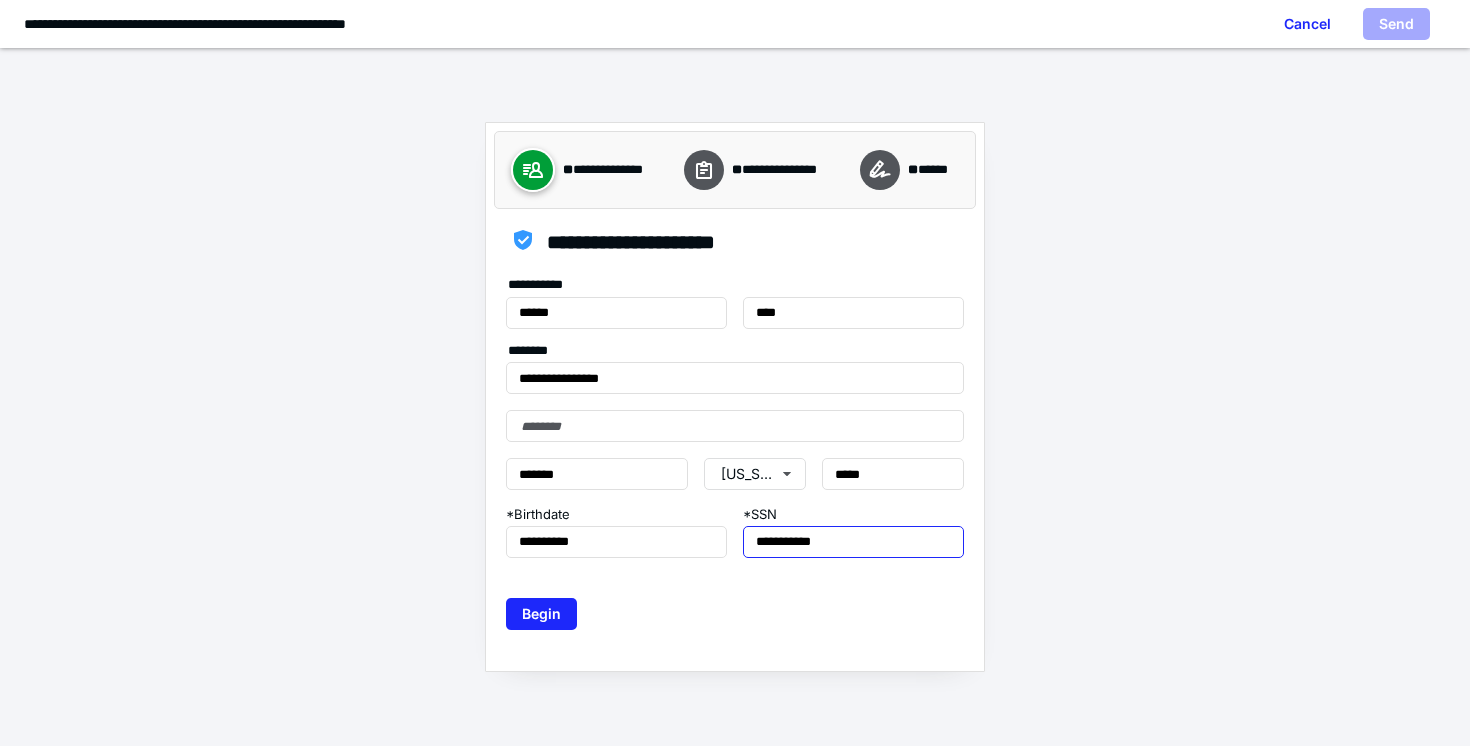 type on "**********" 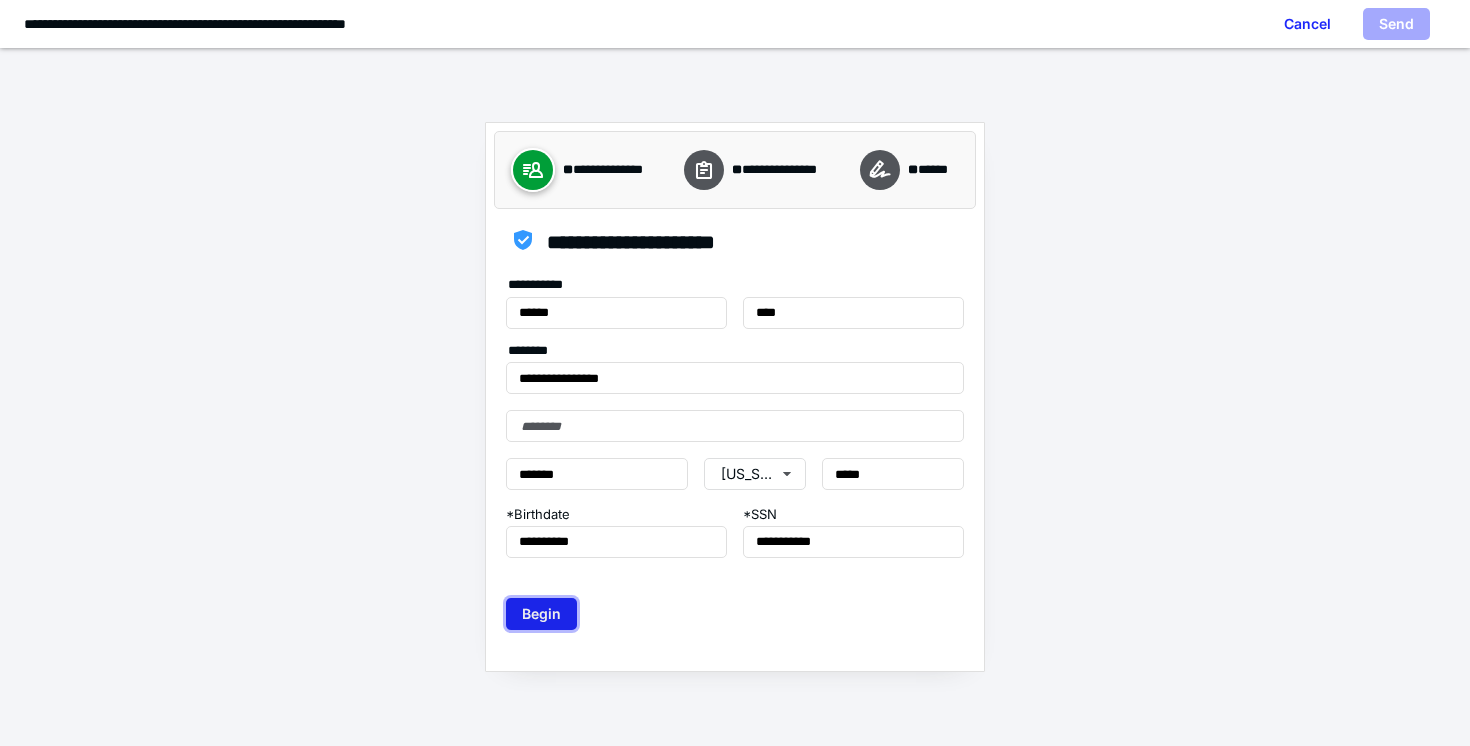 click on "Begin" at bounding box center [541, 614] 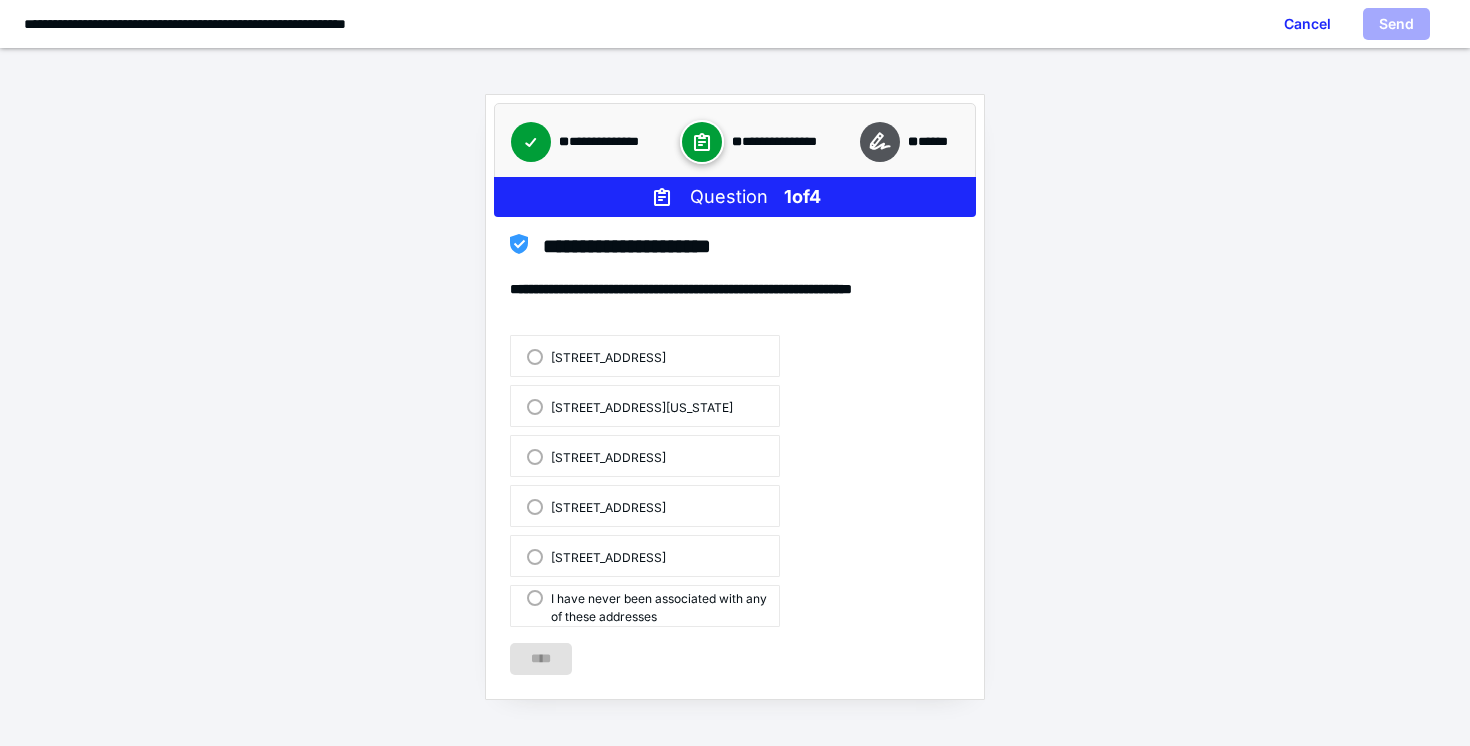 click on "[STREET_ADDRESS]" at bounding box center (645, 356) 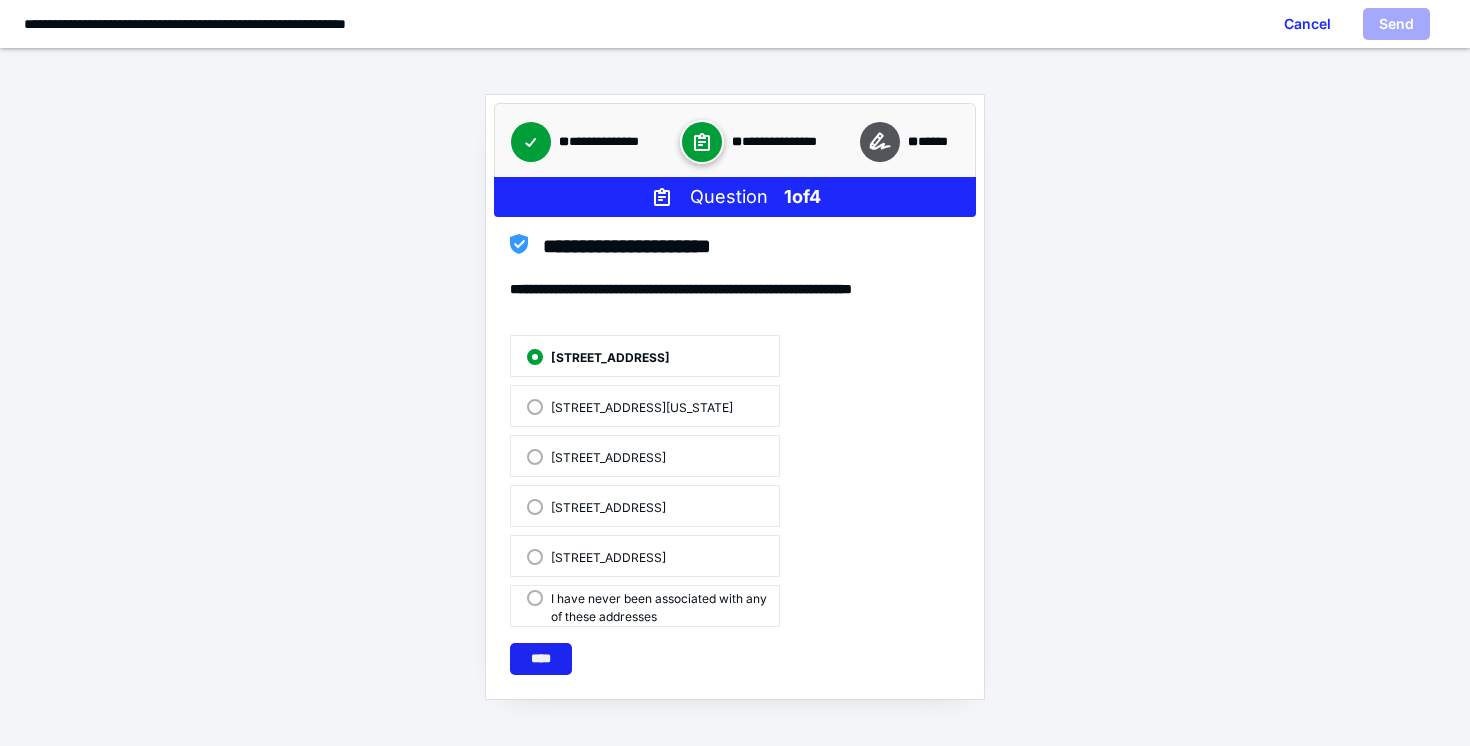 click on "****" at bounding box center [541, 659] 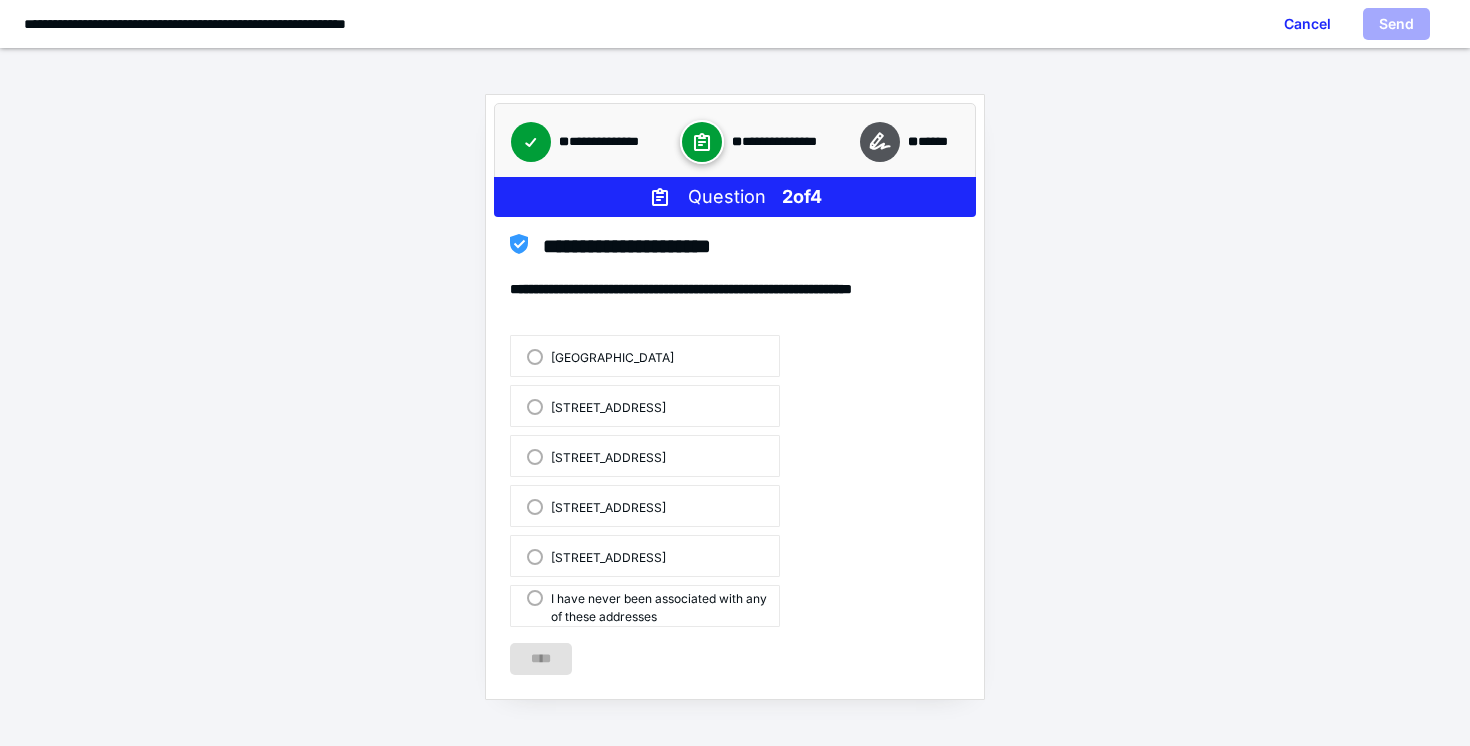 click on "[GEOGRAPHIC_DATA]" at bounding box center [600, 356] 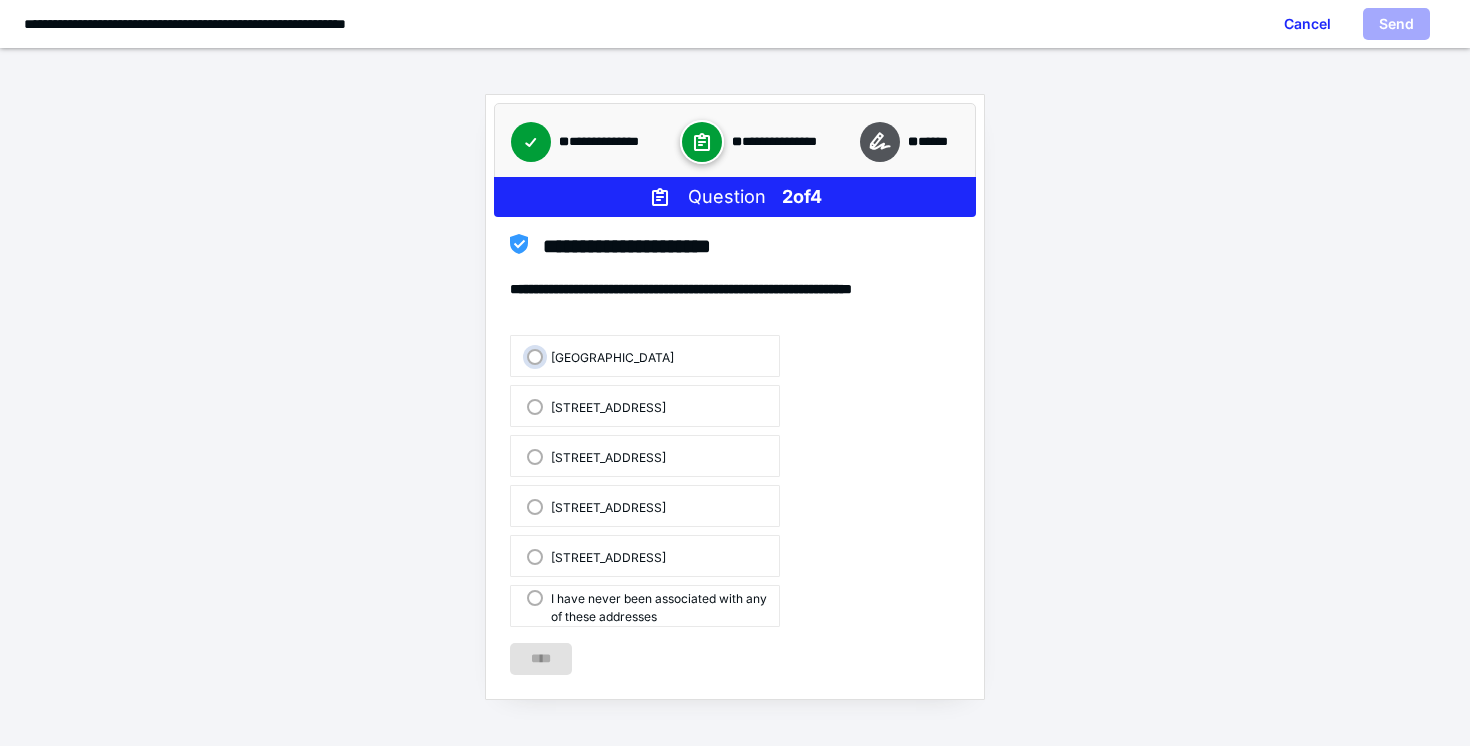 click on "[GEOGRAPHIC_DATA]" at bounding box center [522, 357] 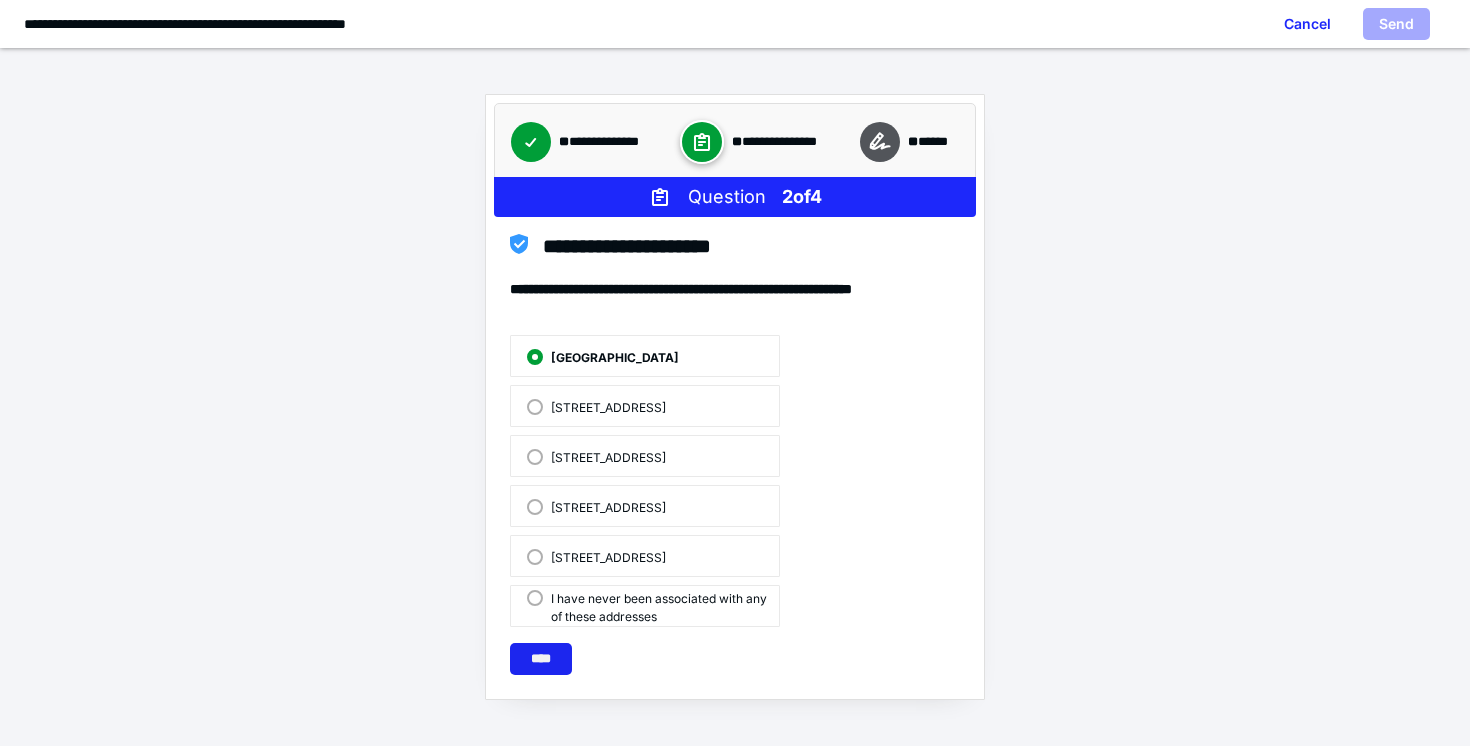 click on "****" at bounding box center [541, 659] 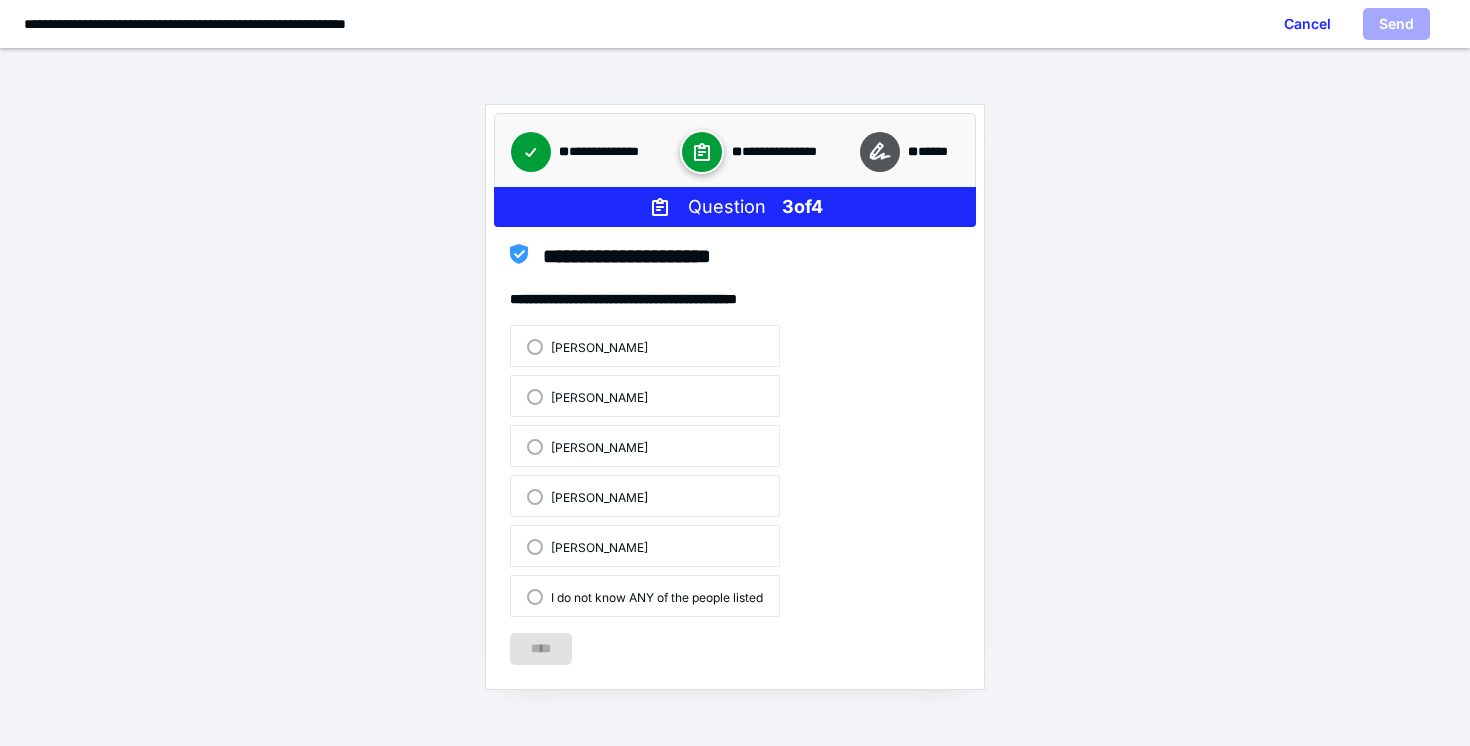 click on "[PERSON_NAME]" at bounding box center (645, 446) 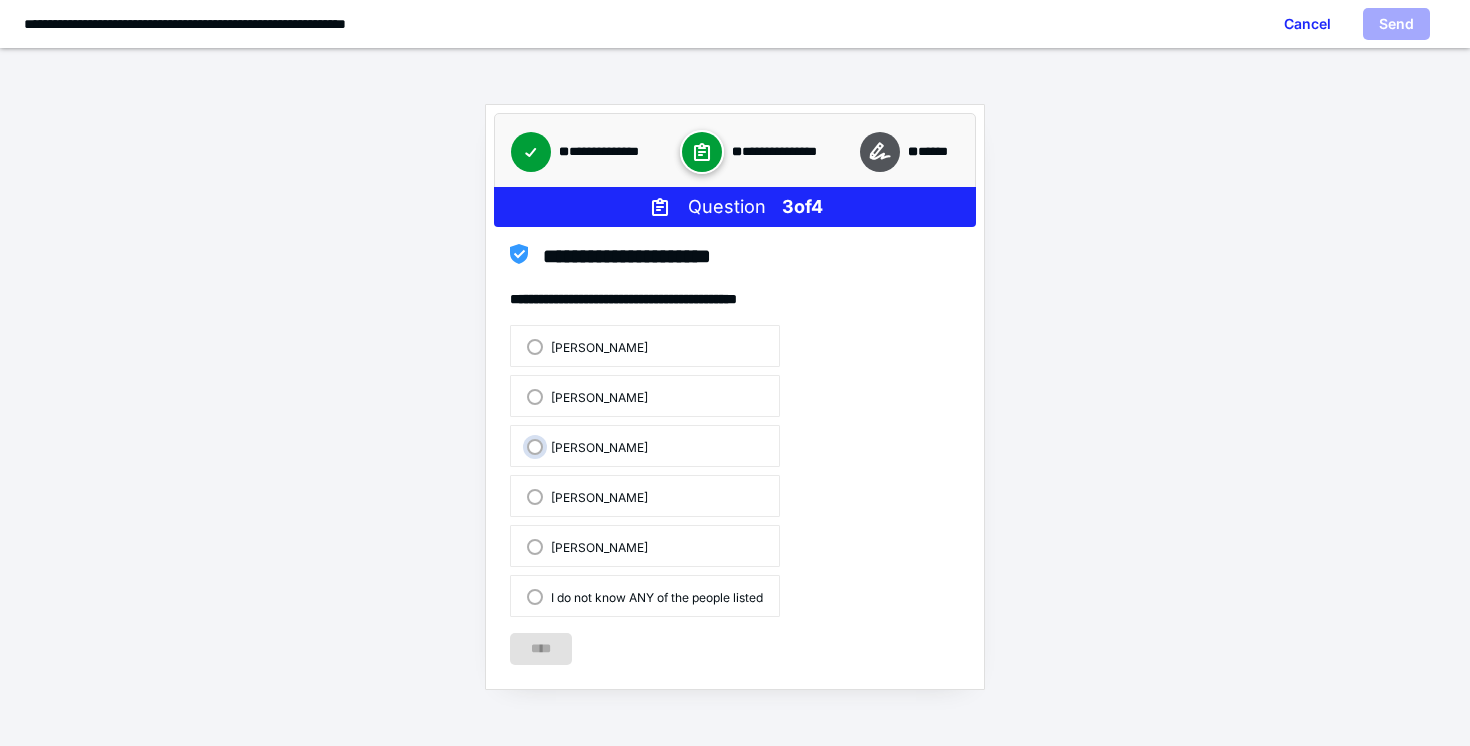 click on "[PERSON_NAME]" at bounding box center [522, 447] 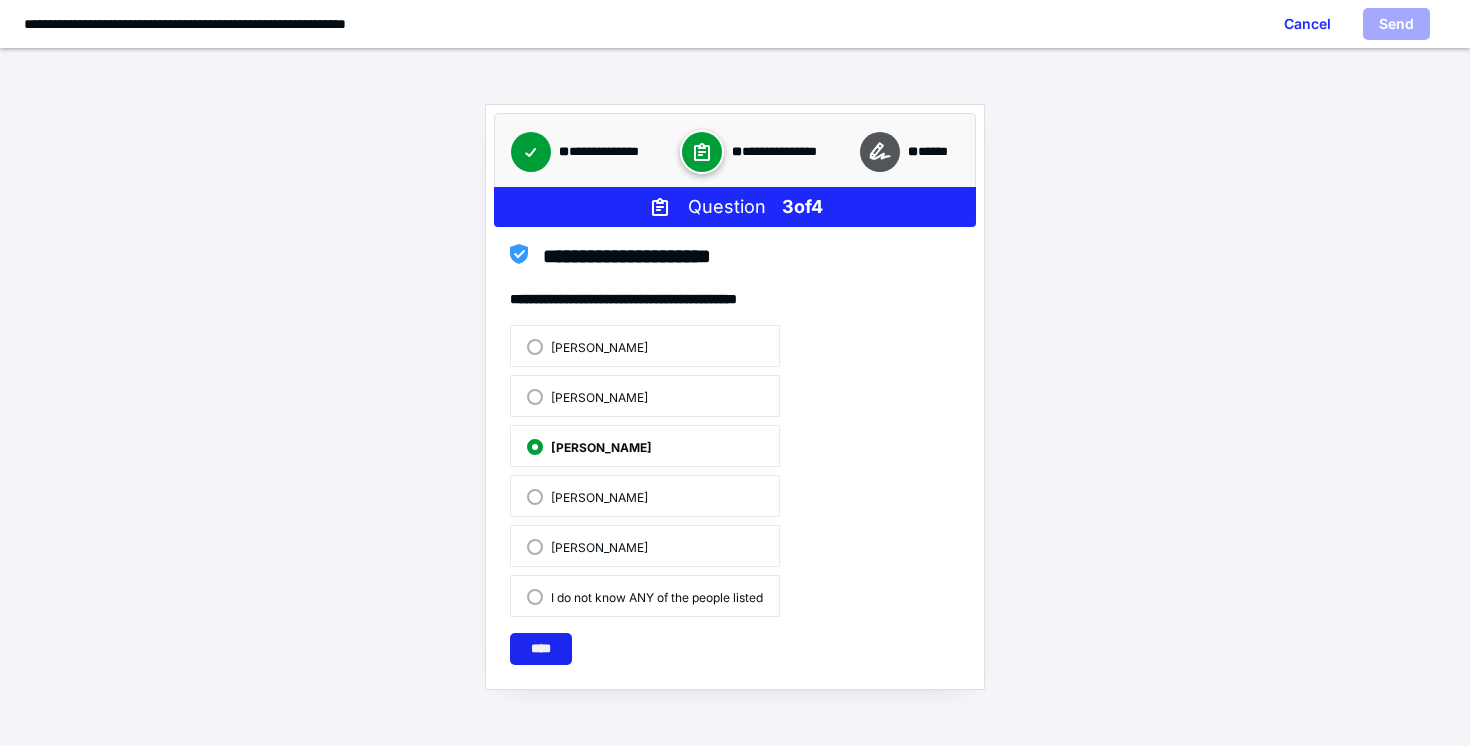 click on "****" at bounding box center [541, 649] 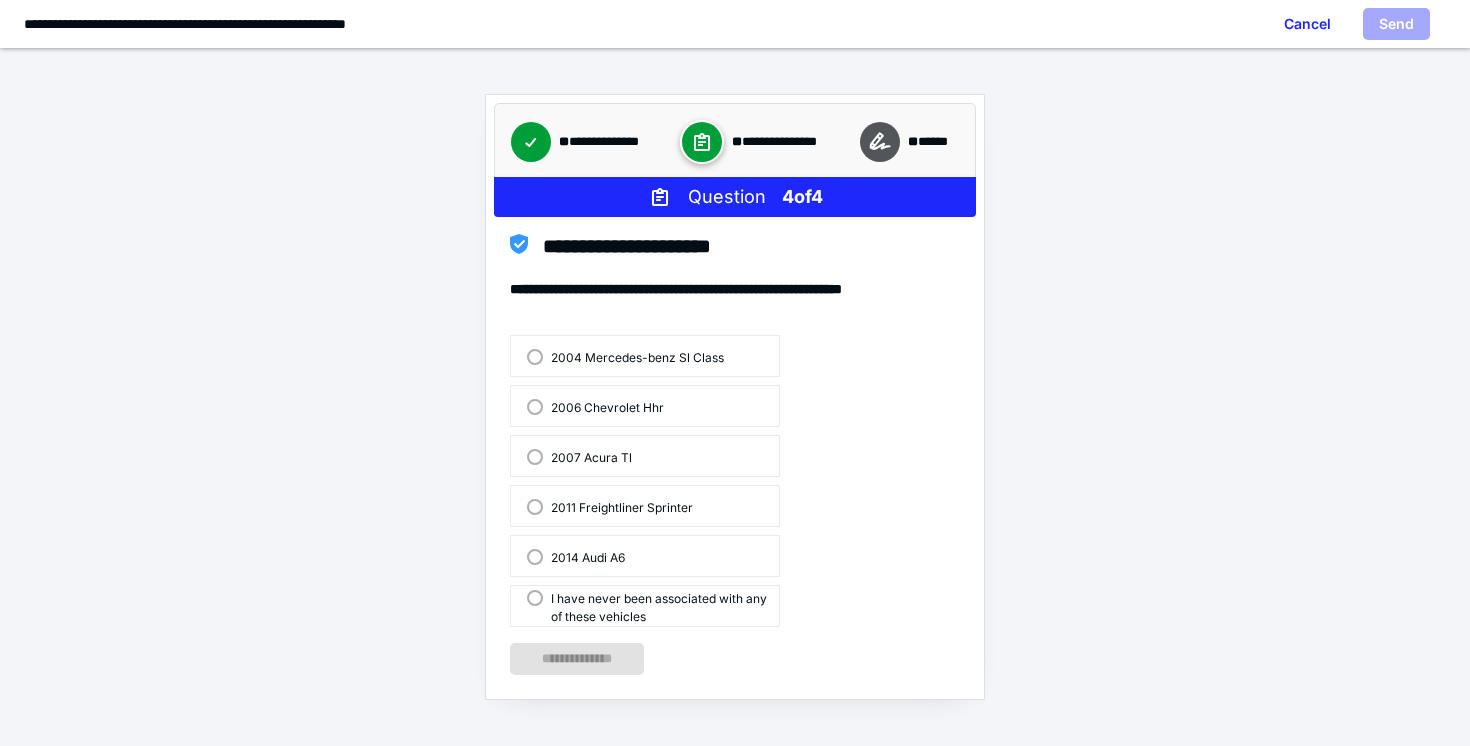 click on "I have never been associated with any of these vehicles" at bounding box center (653, 606) 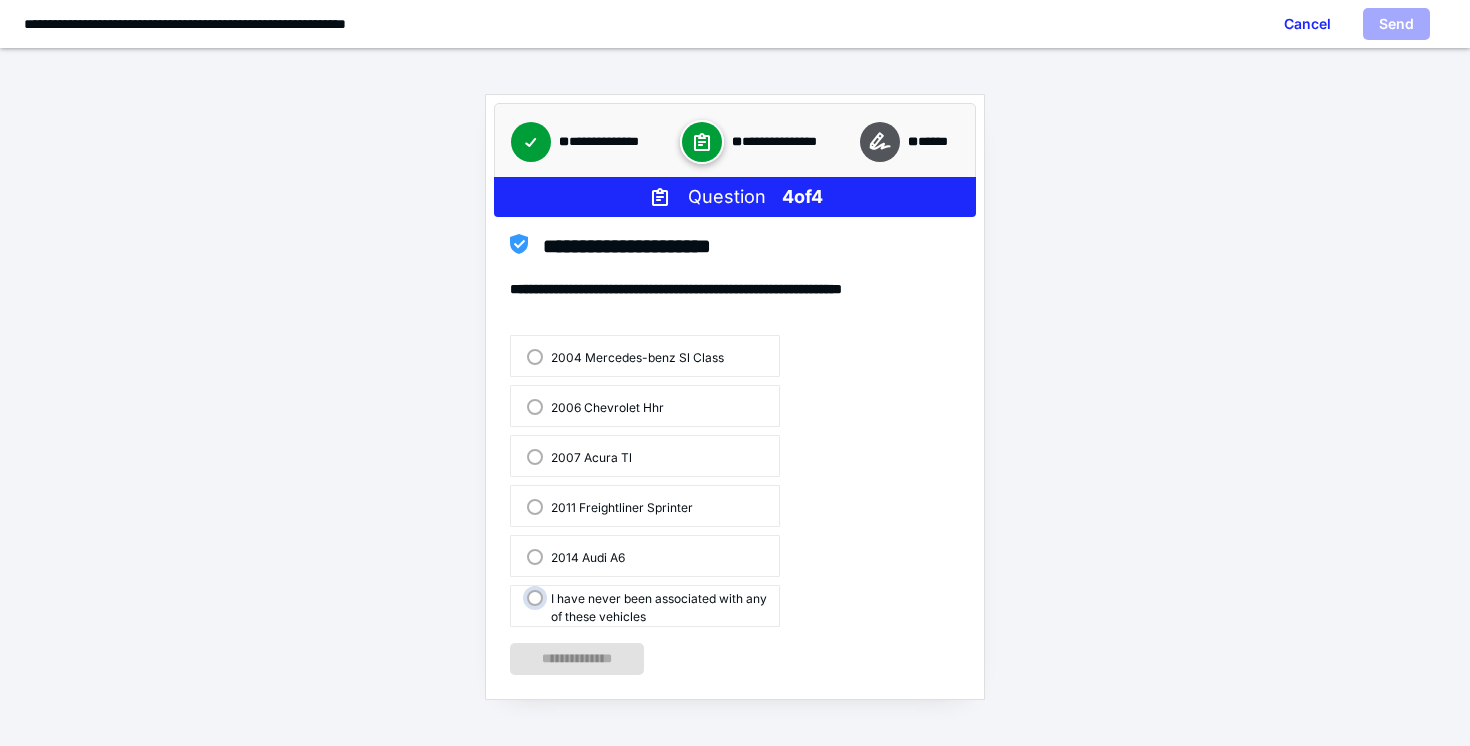 radio on "true" 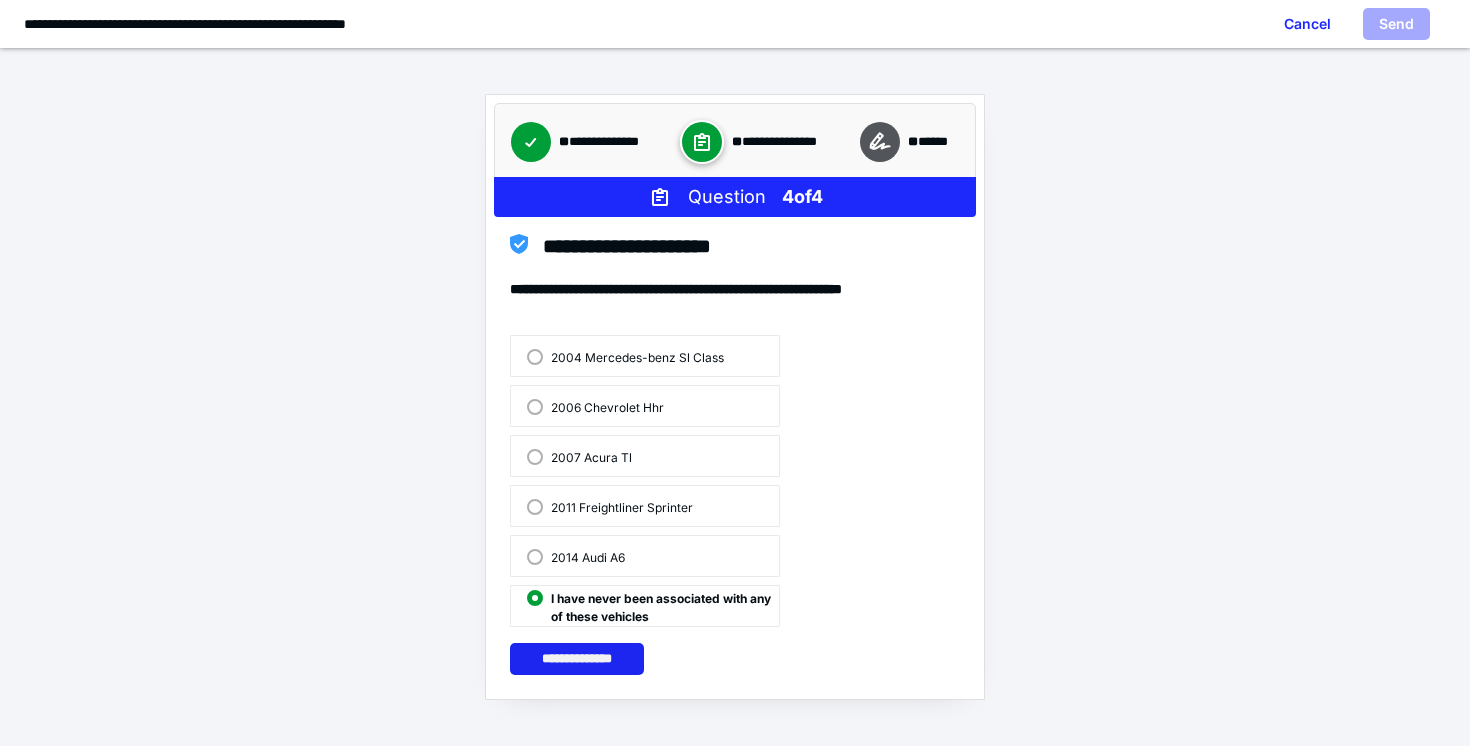 click on "**********" at bounding box center [577, 659] 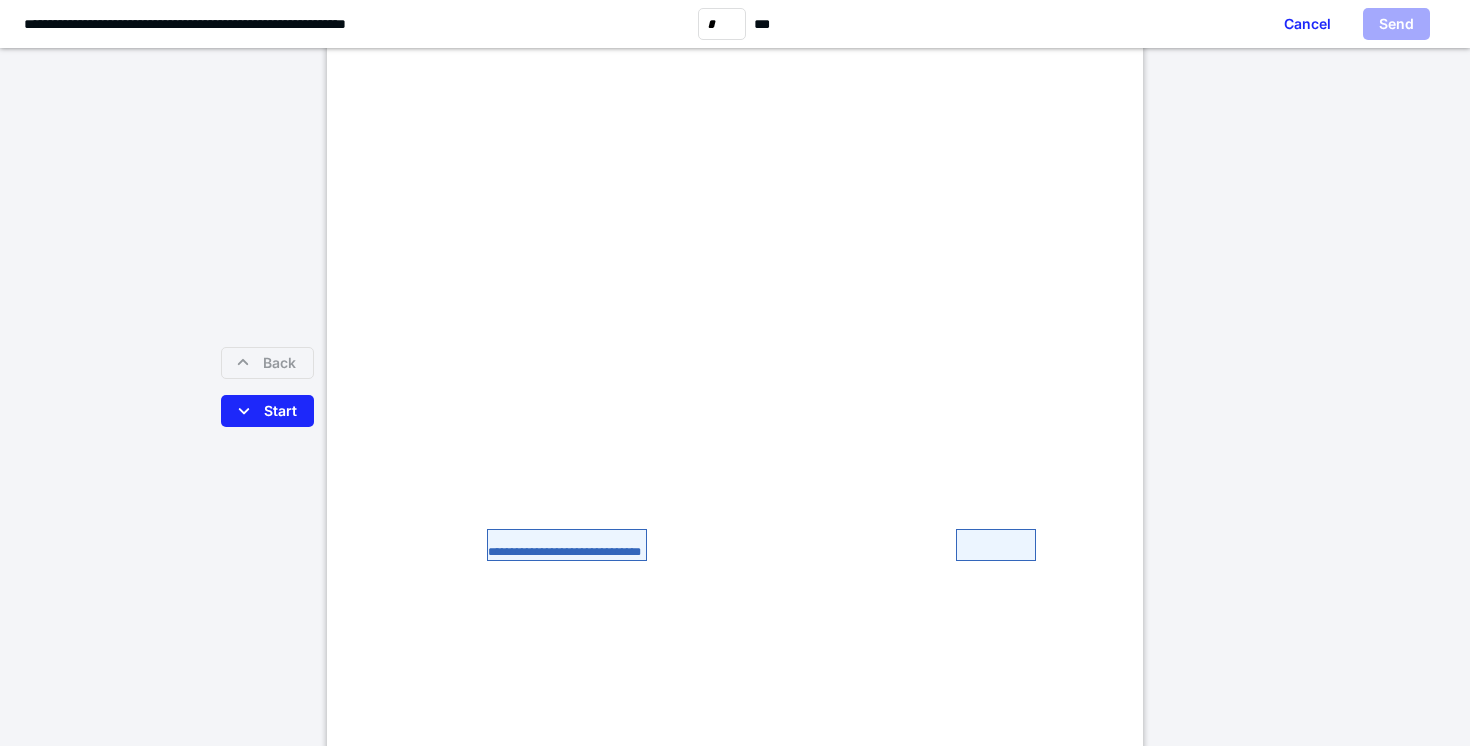 scroll, scrollTop: 171, scrollLeft: 0, axis: vertical 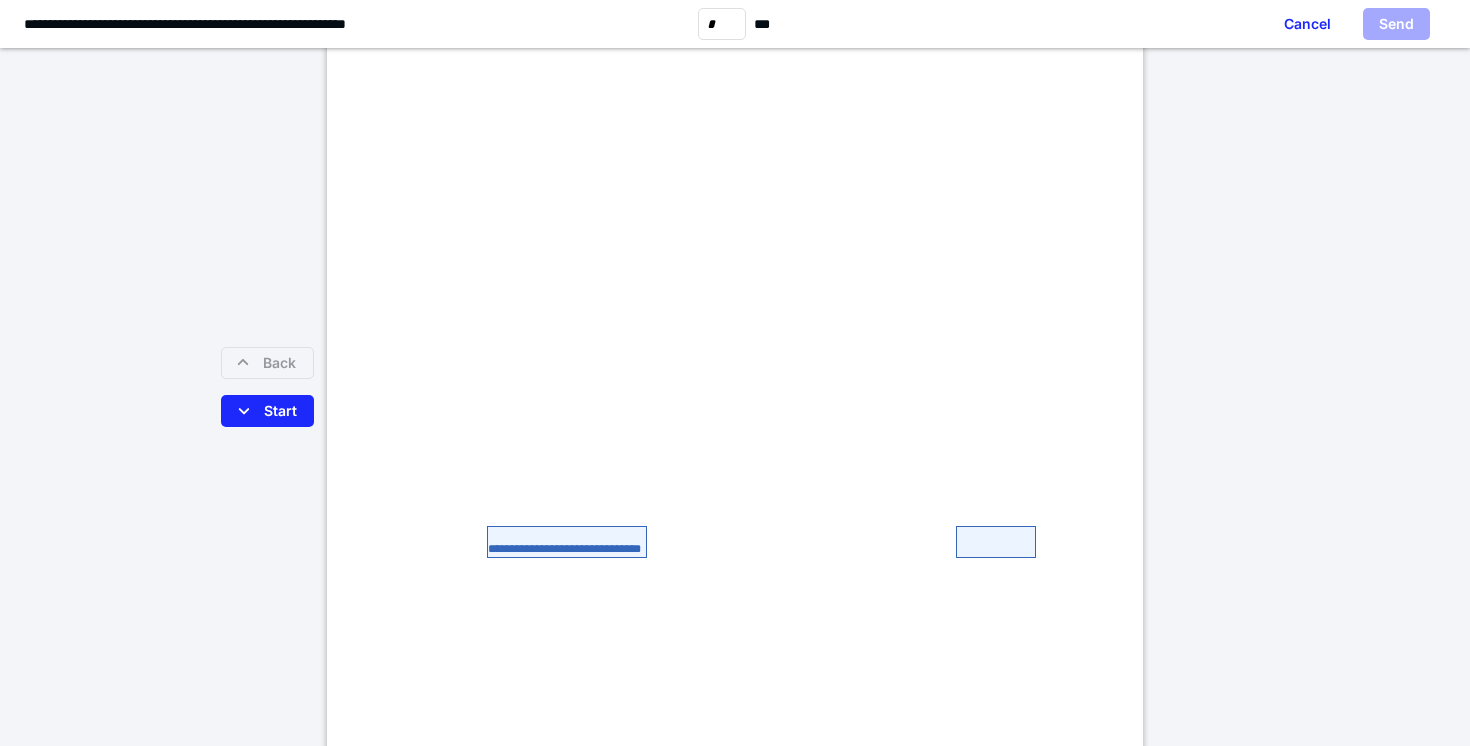 click on "**********" at bounding box center (567, 542) 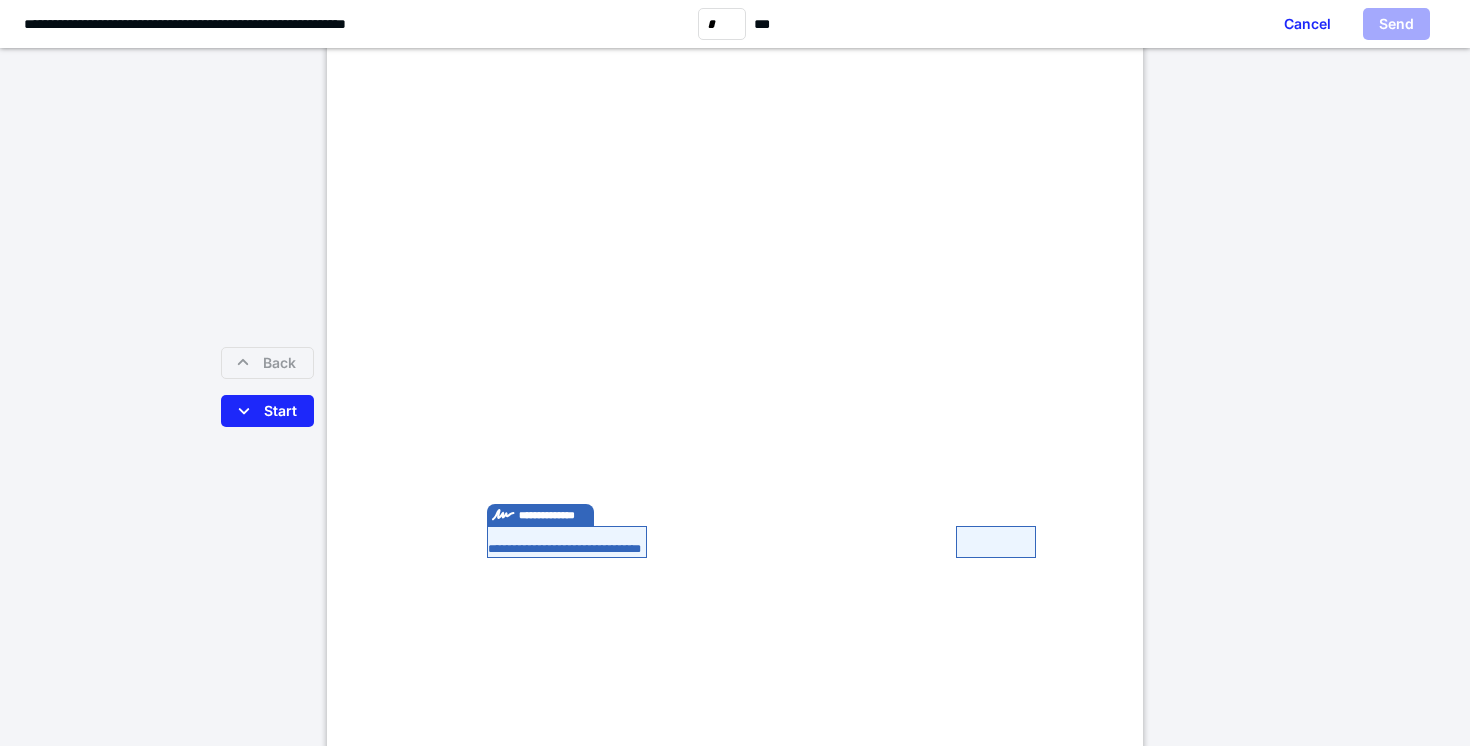 click on "**********" at bounding box center [567, 542] 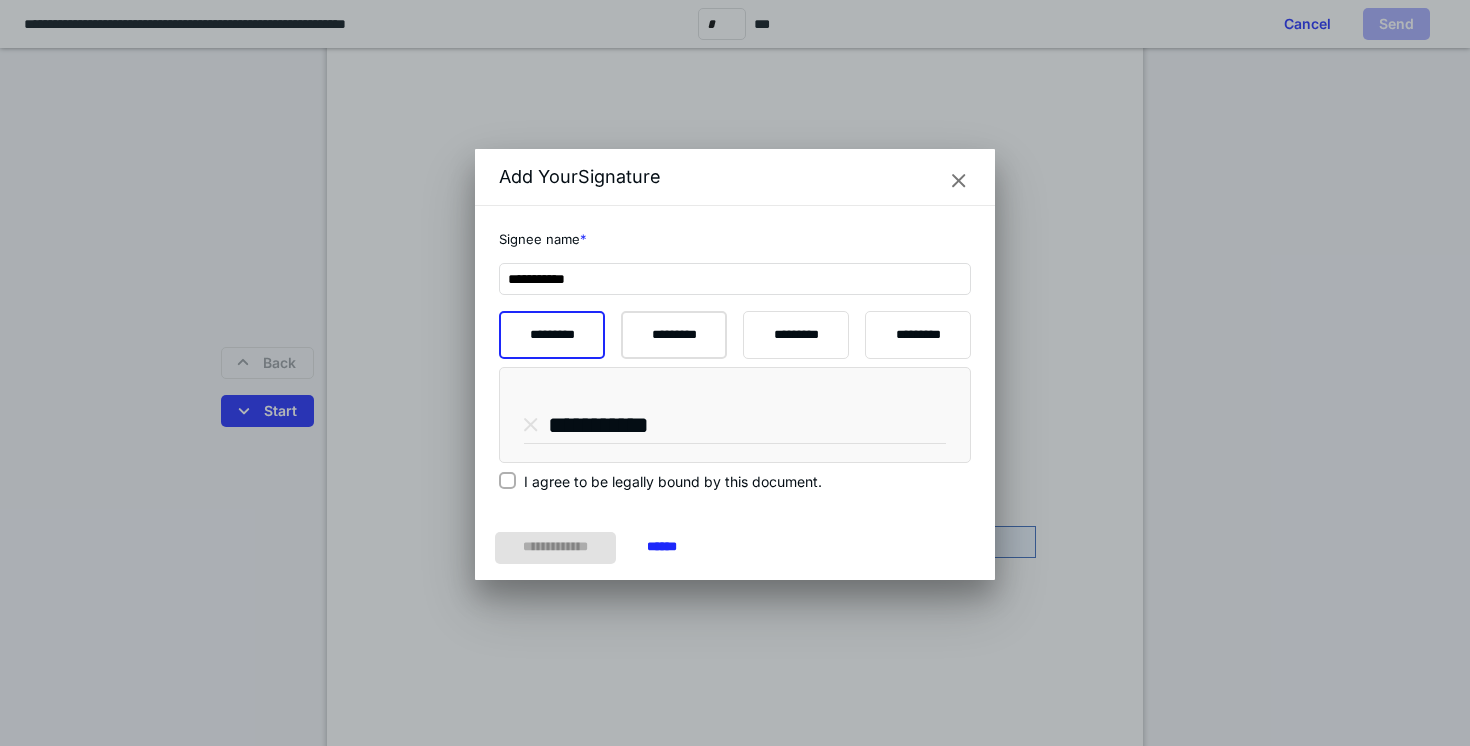 click on "*********" at bounding box center (674, 335) 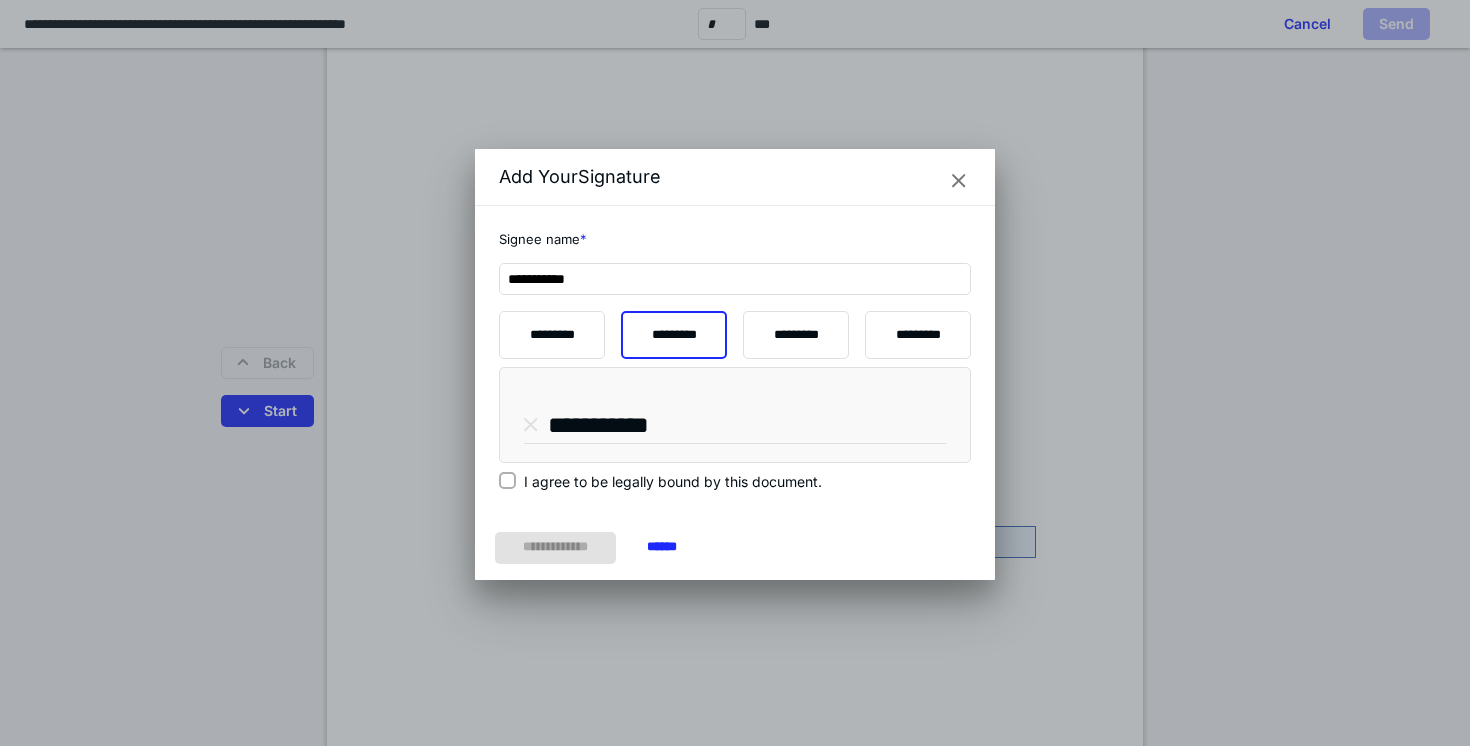 click on "I agree to be legally bound by this document." at bounding box center [673, 481] 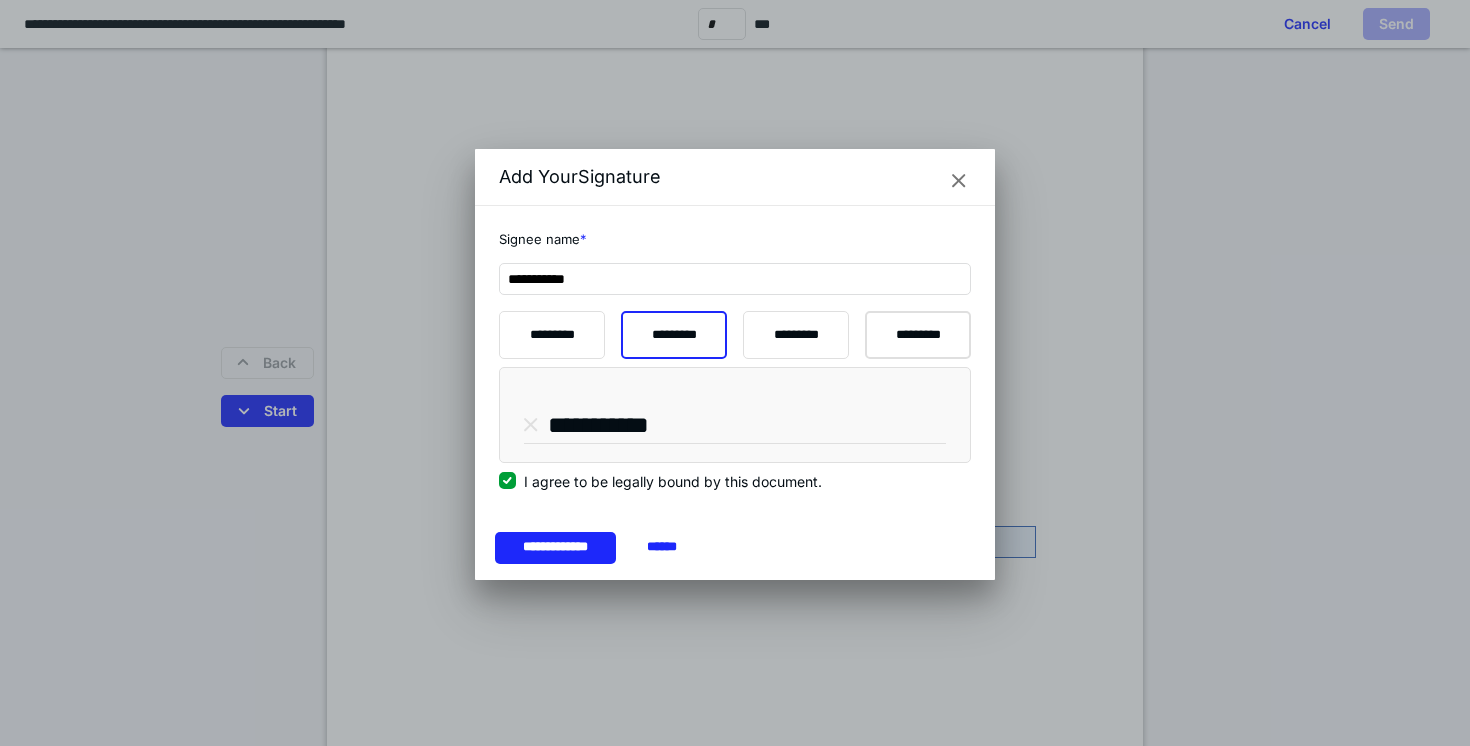 click on "*********" at bounding box center (918, 335) 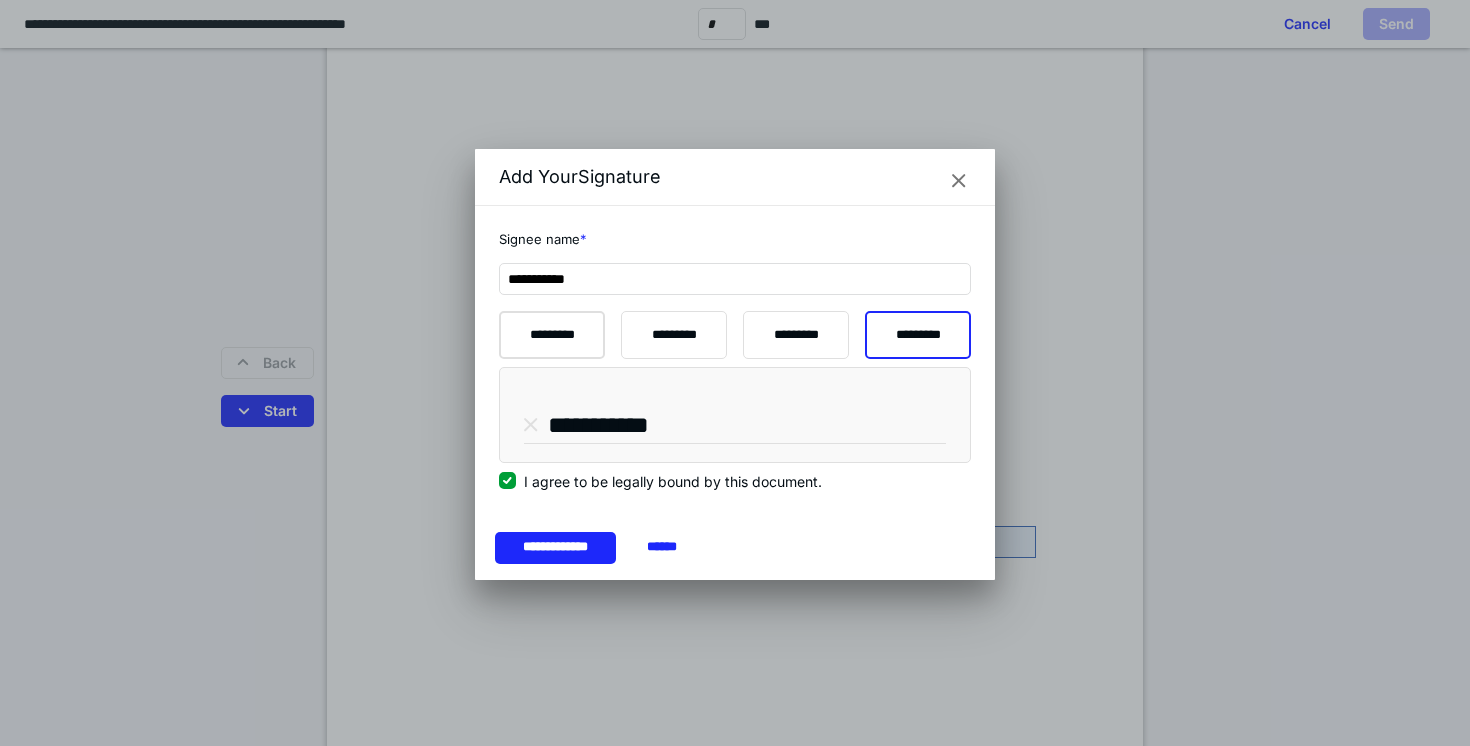 click on "*********" at bounding box center (552, 335) 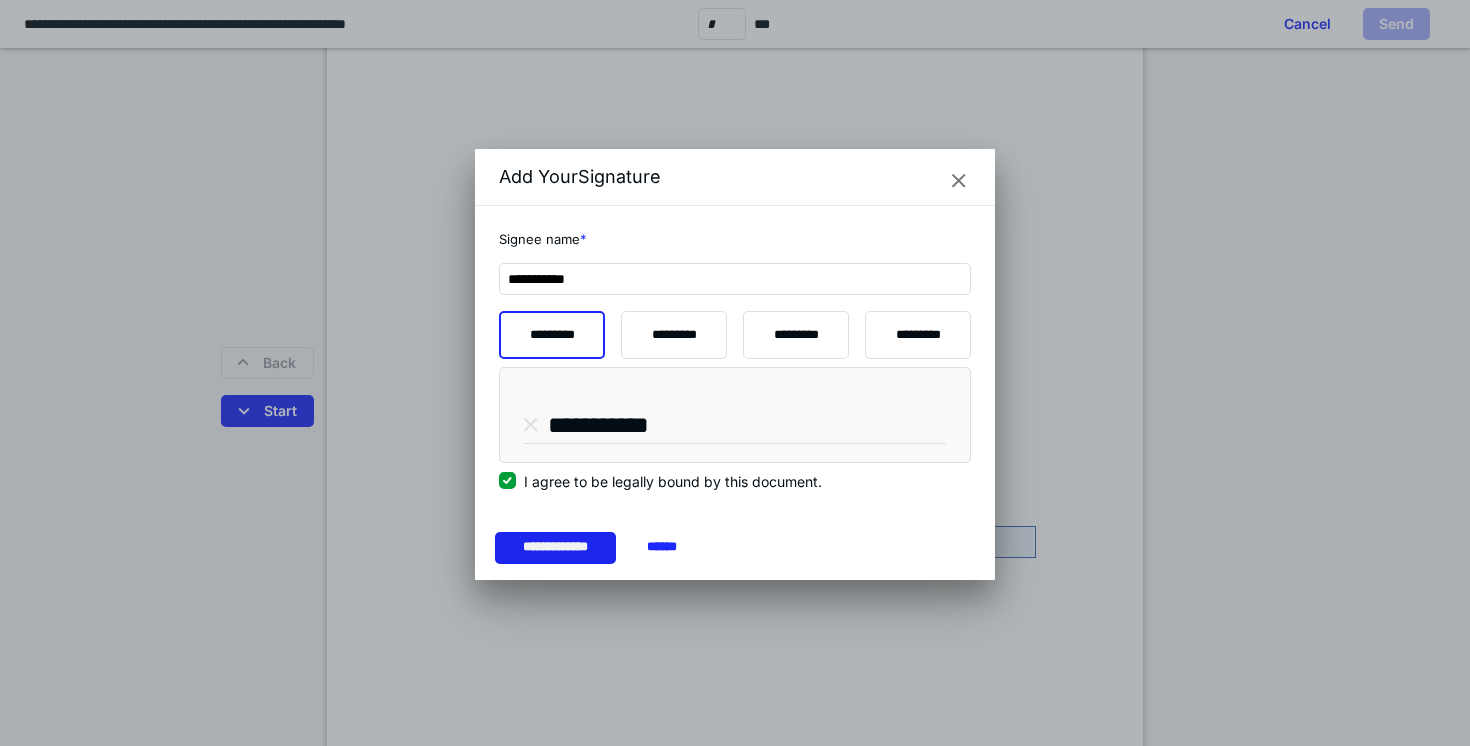 click on "**********" at bounding box center (555, 548) 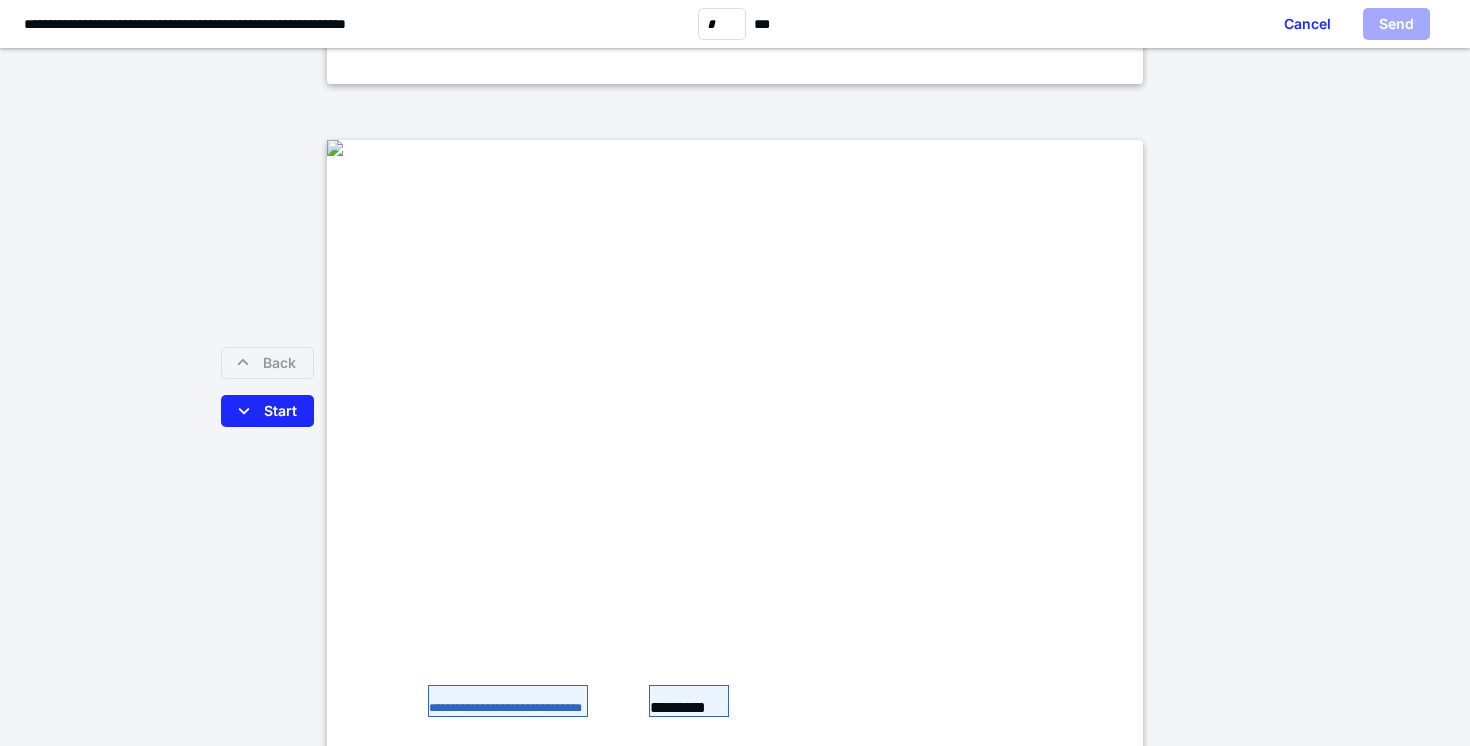 scroll, scrollTop: 1165, scrollLeft: 0, axis: vertical 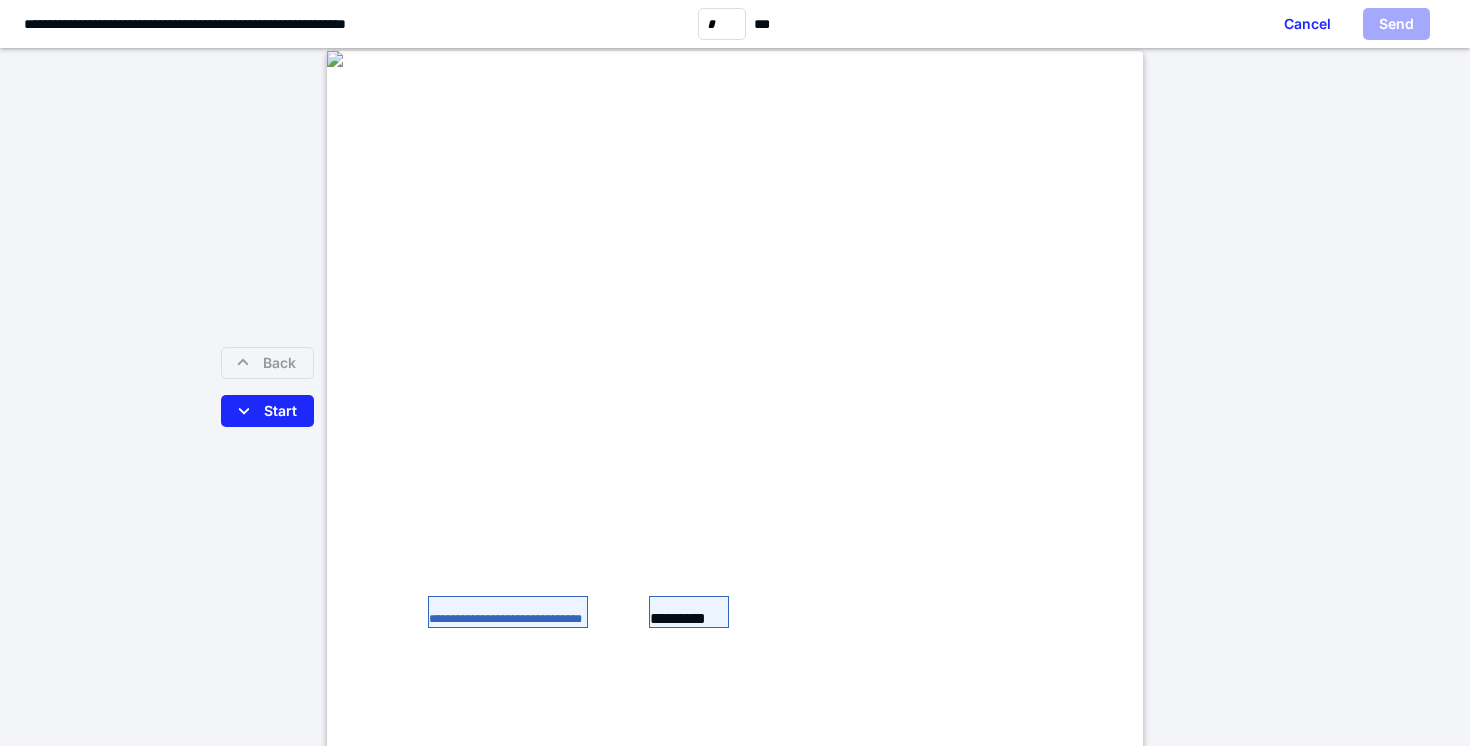 click on "**********" at bounding box center (508, 612) 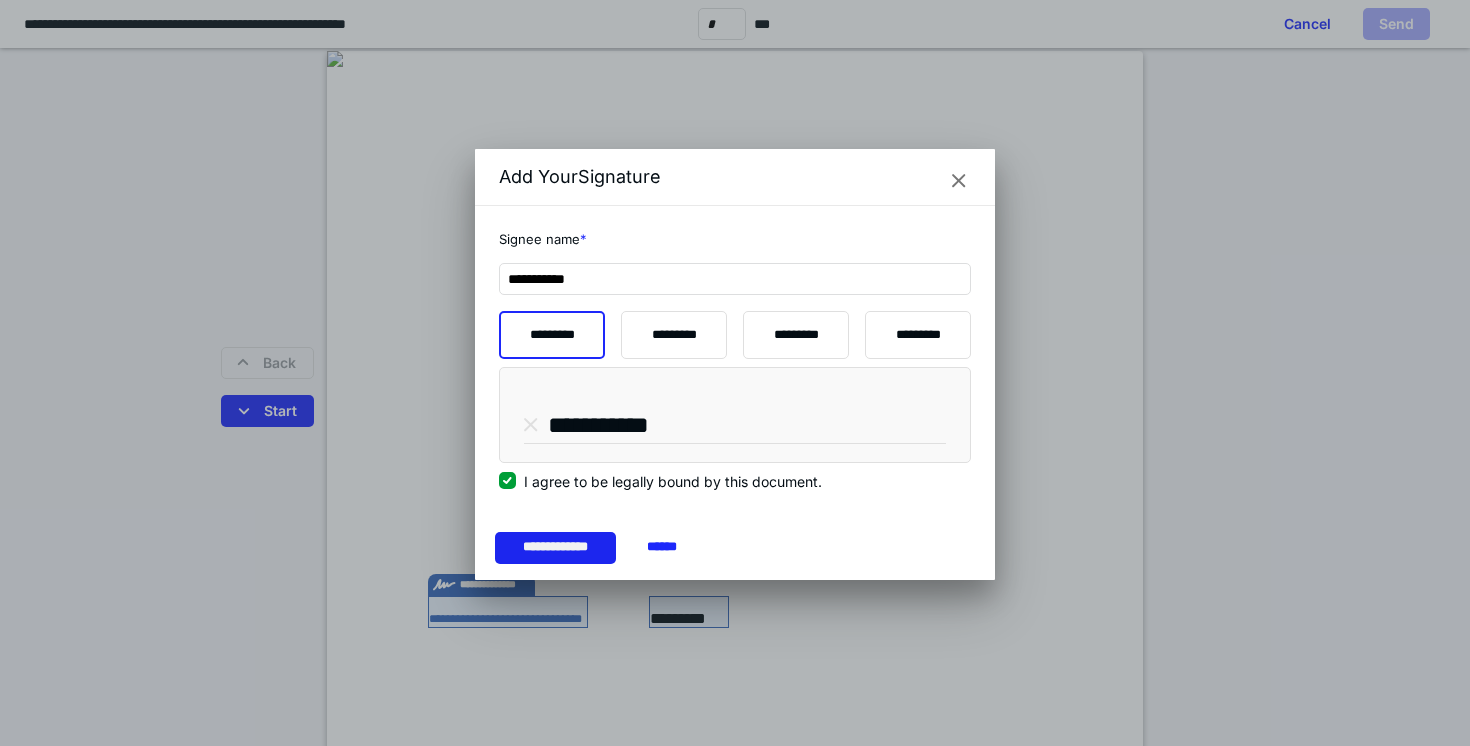 click on "**********" at bounding box center (555, 548) 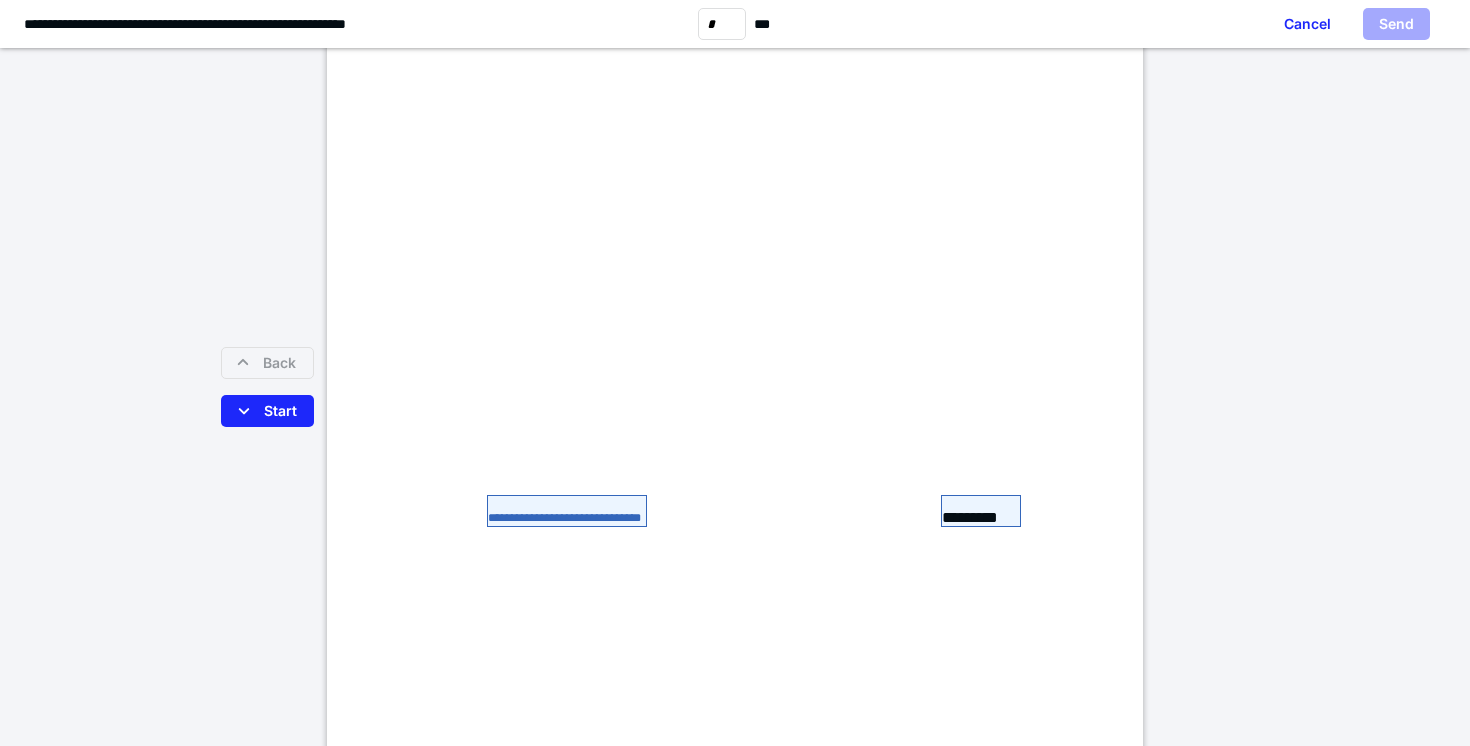 scroll, scrollTop: 2544, scrollLeft: 0, axis: vertical 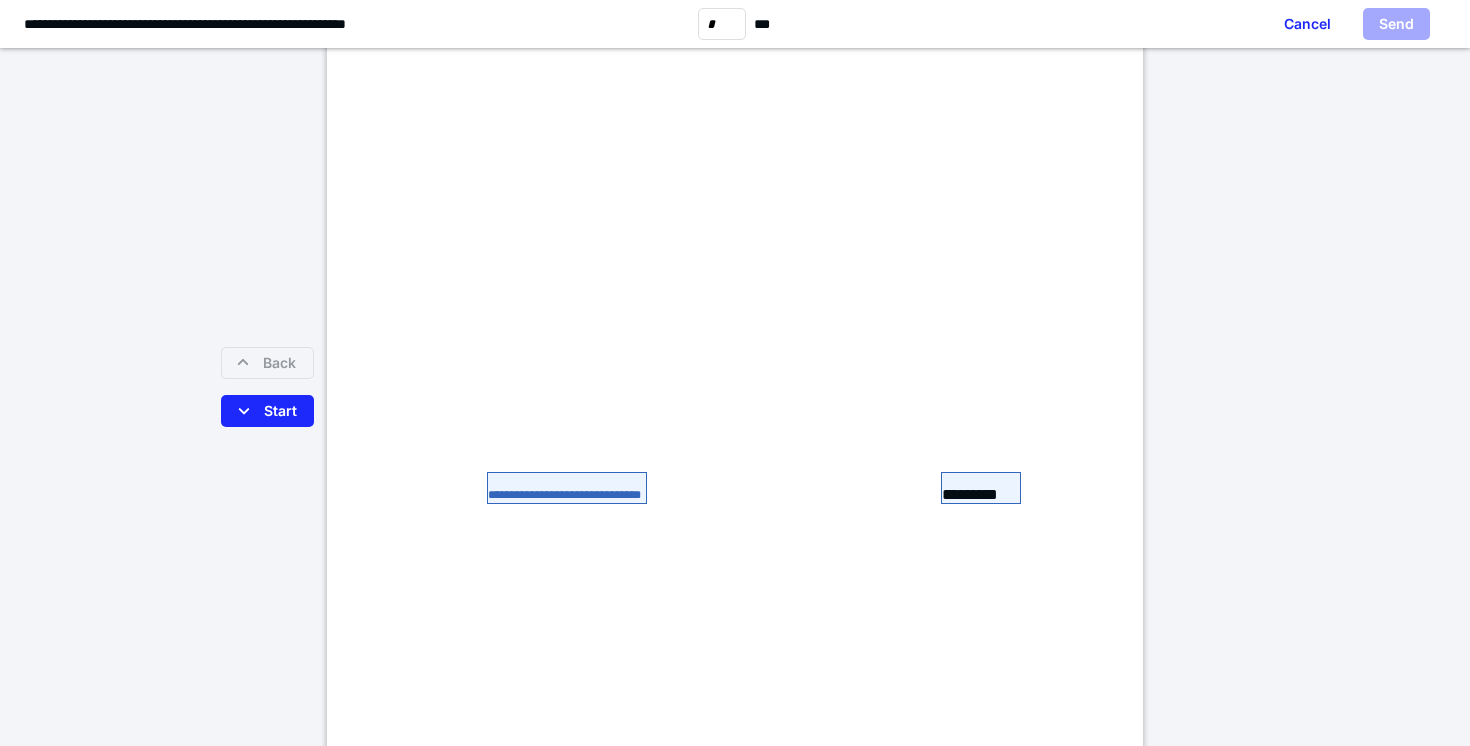 click on "**********" at bounding box center (567, 488) 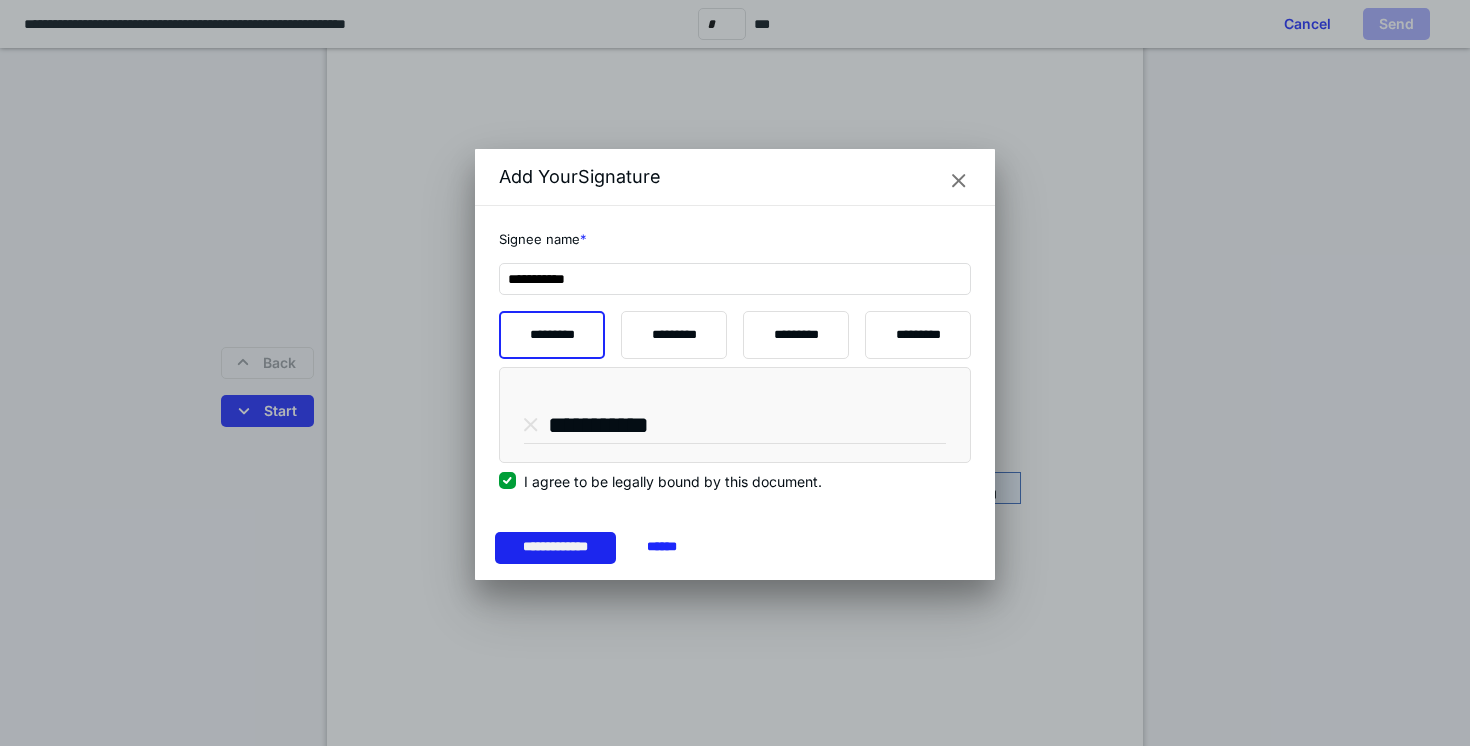 click on "**********" at bounding box center [555, 548] 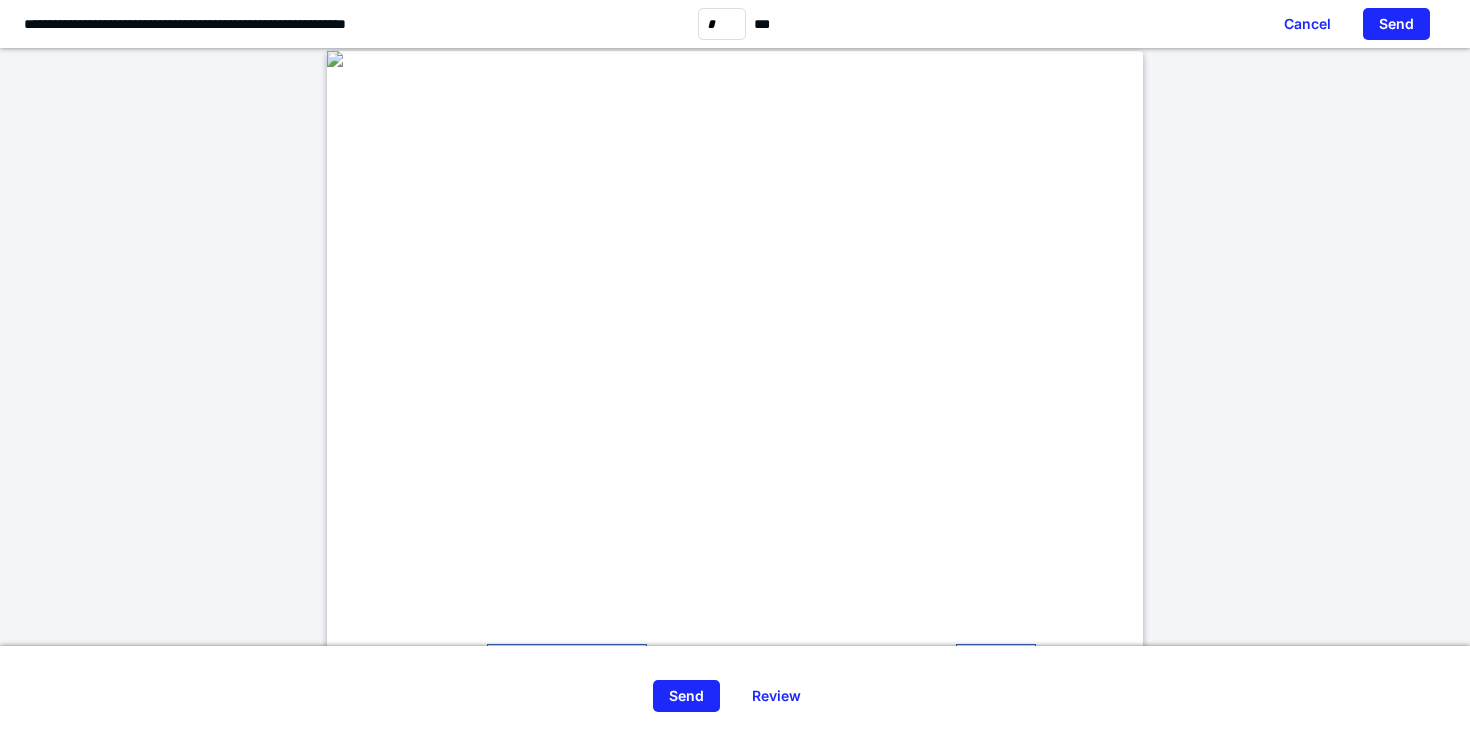 scroll, scrollTop: 80, scrollLeft: 0, axis: vertical 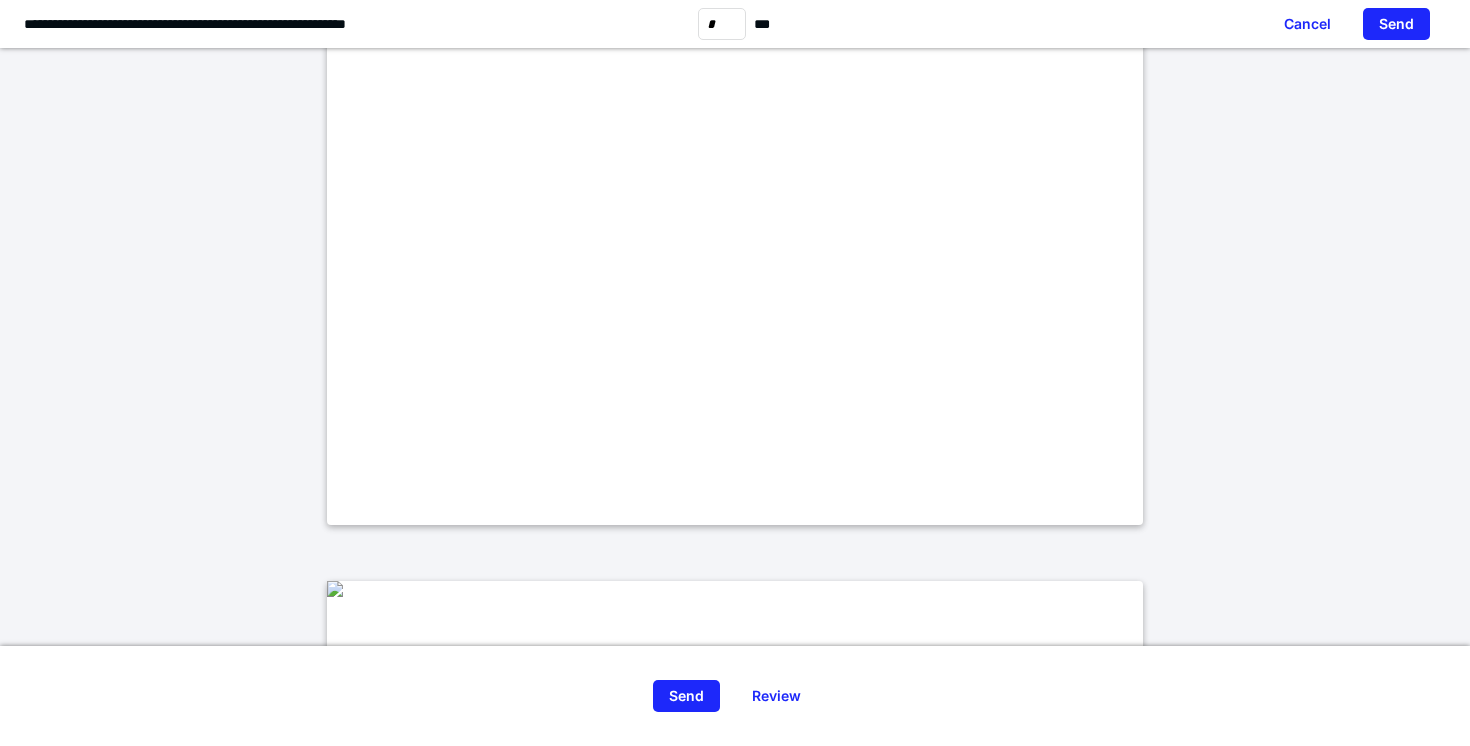 type on "*" 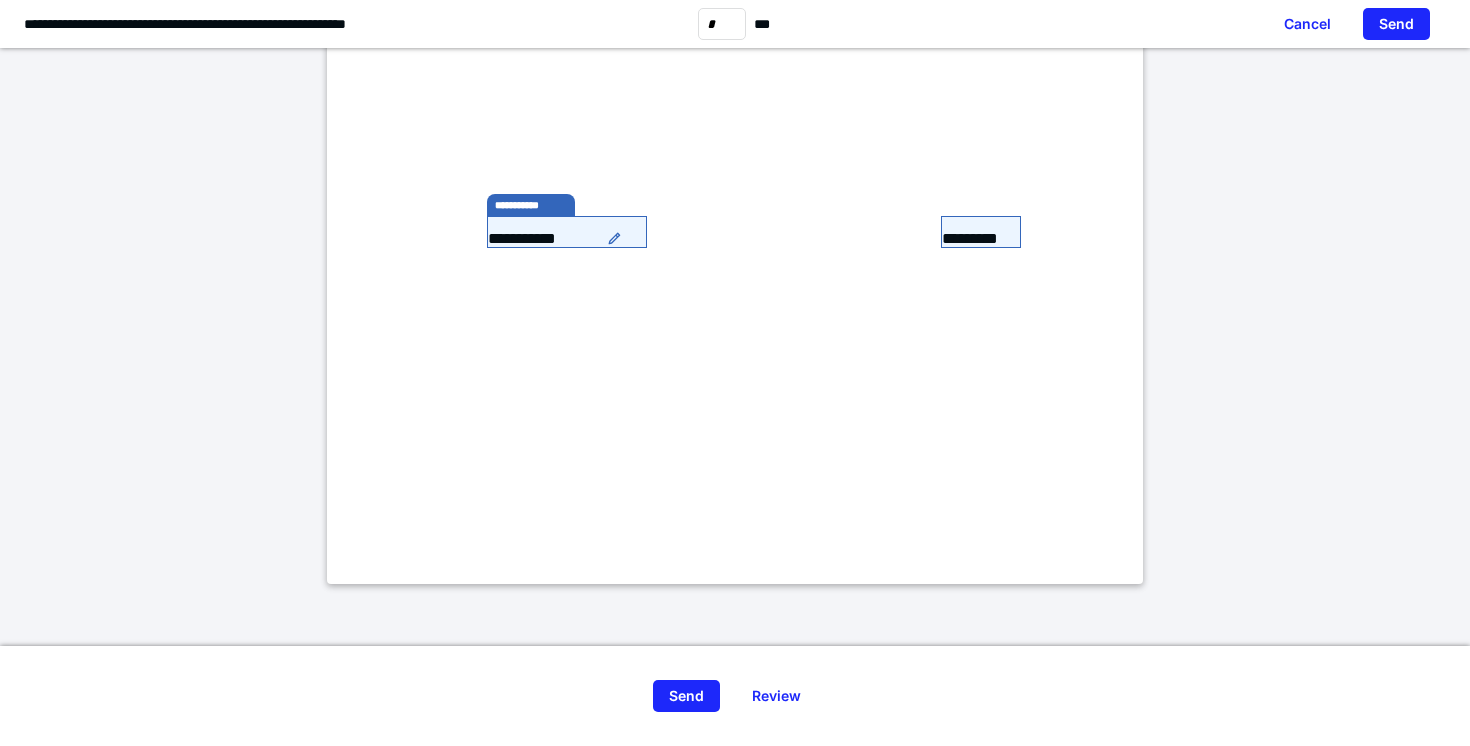 scroll, scrollTop: 2894, scrollLeft: 0, axis: vertical 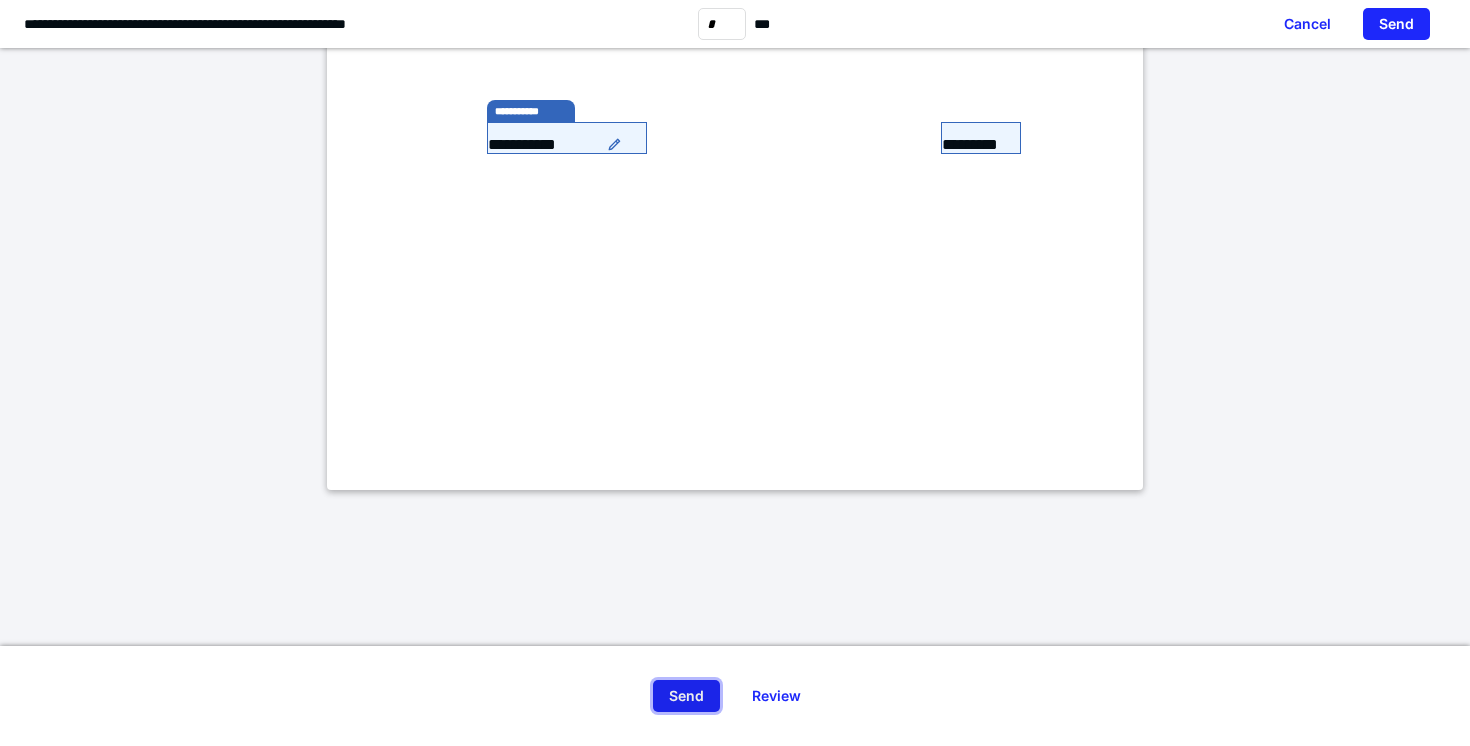click on "Send" at bounding box center (686, 696) 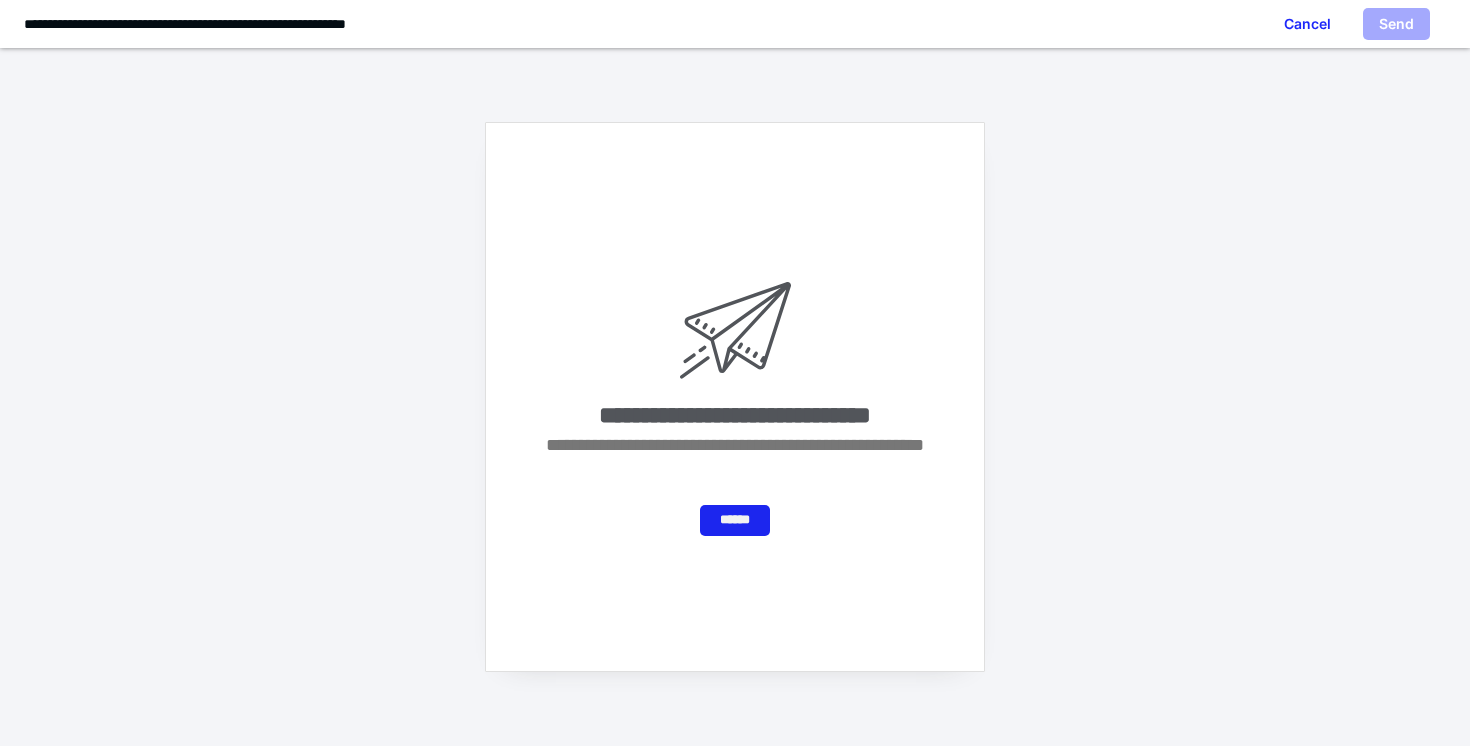 click on "******" at bounding box center [735, 520] 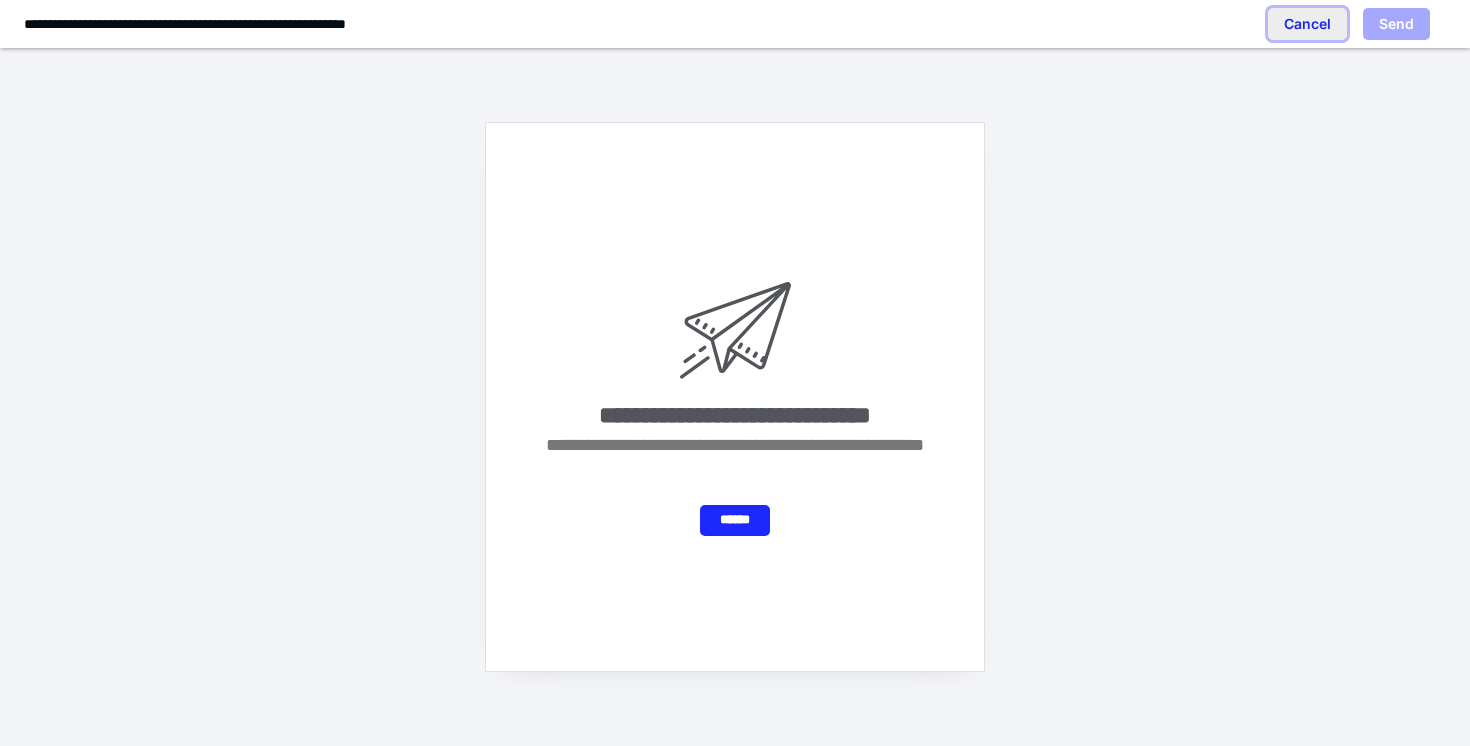 click on "Cancel" at bounding box center [1307, 24] 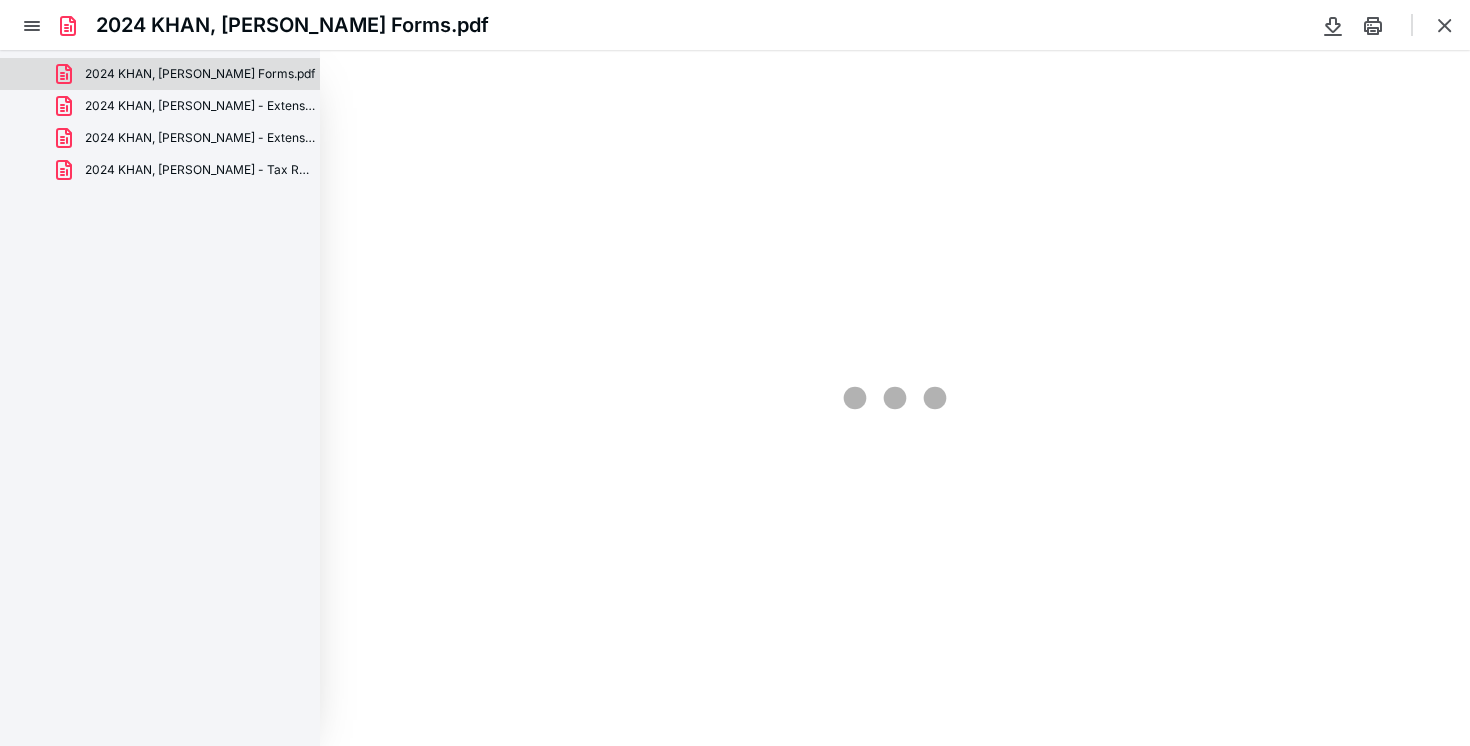 scroll, scrollTop: 0, scrollLeft: 0, axis: both 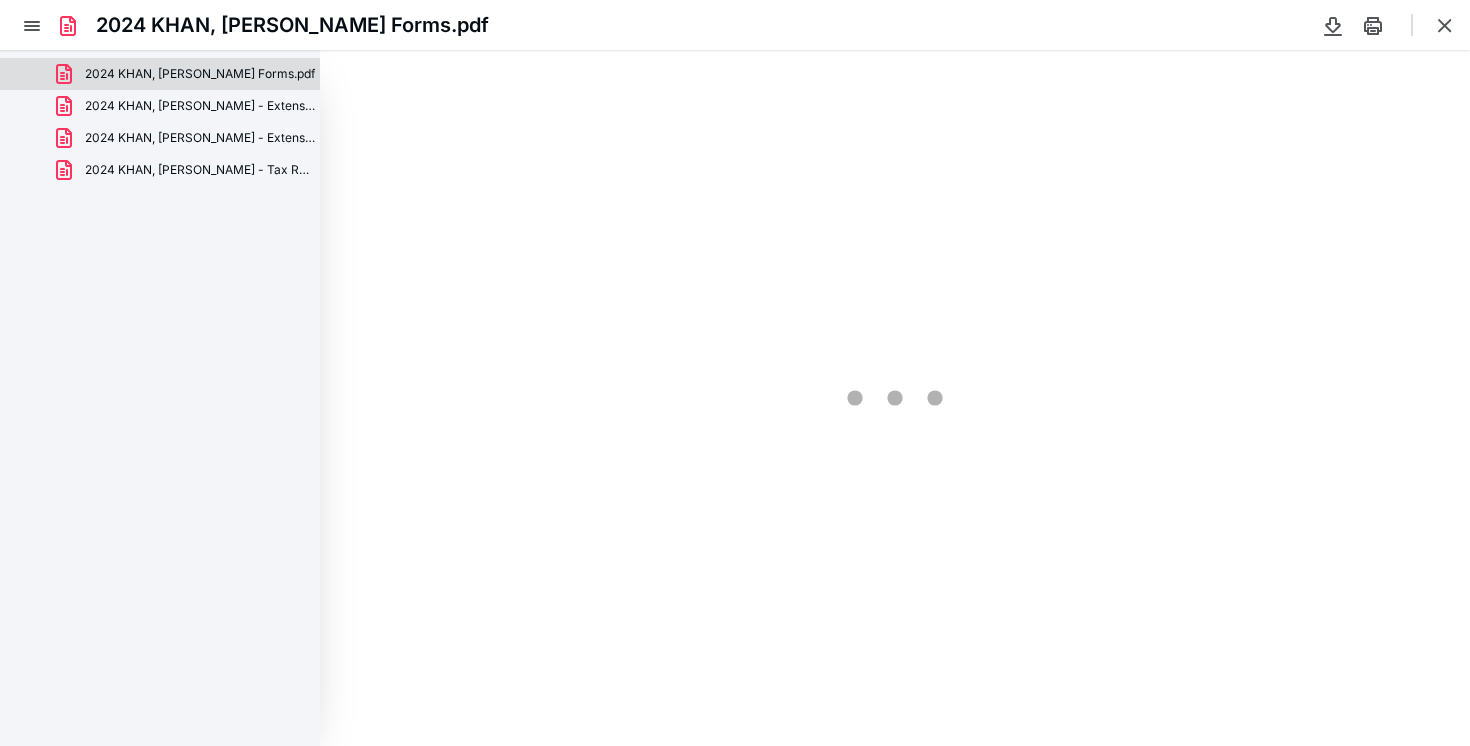 type on "83" 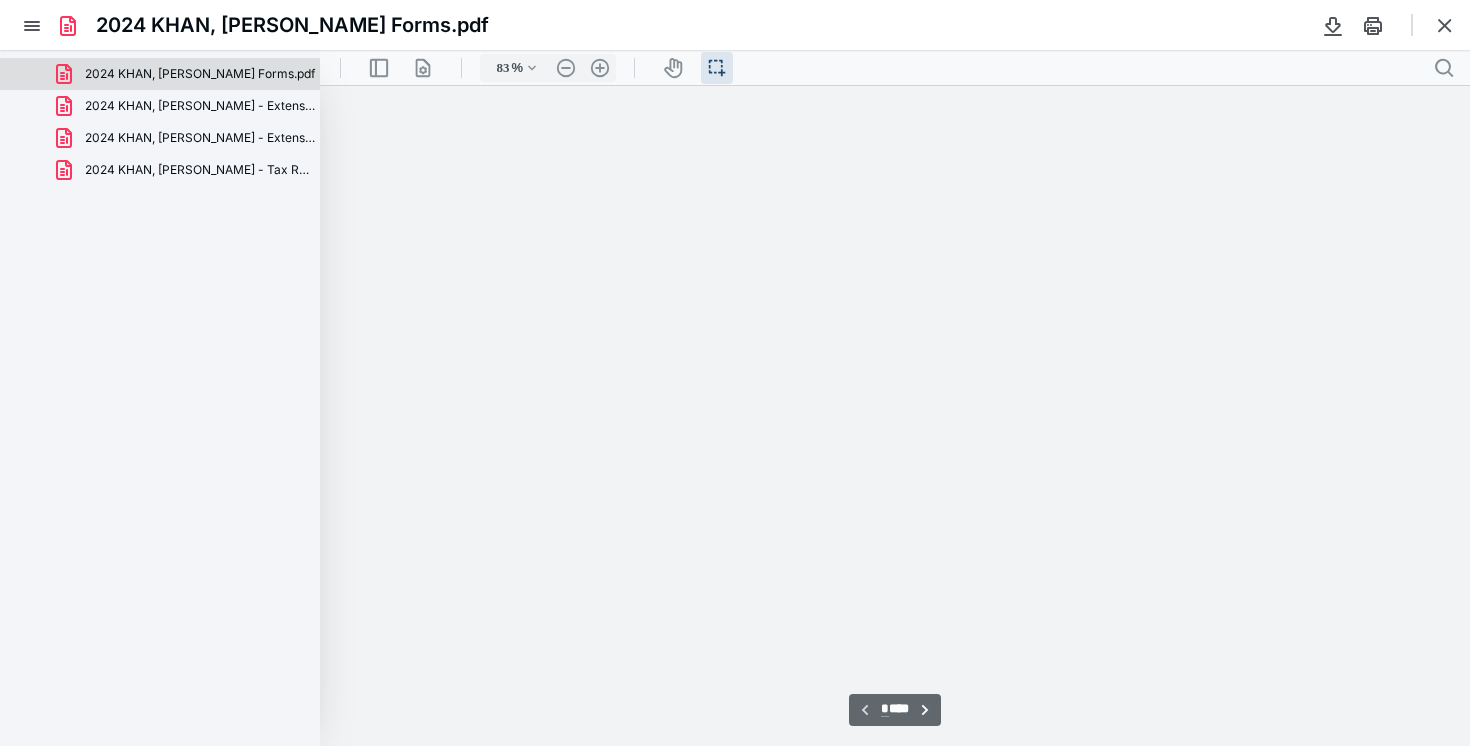 scroll, scrollTop: 39, scrollLeft: 0, axis: vertical 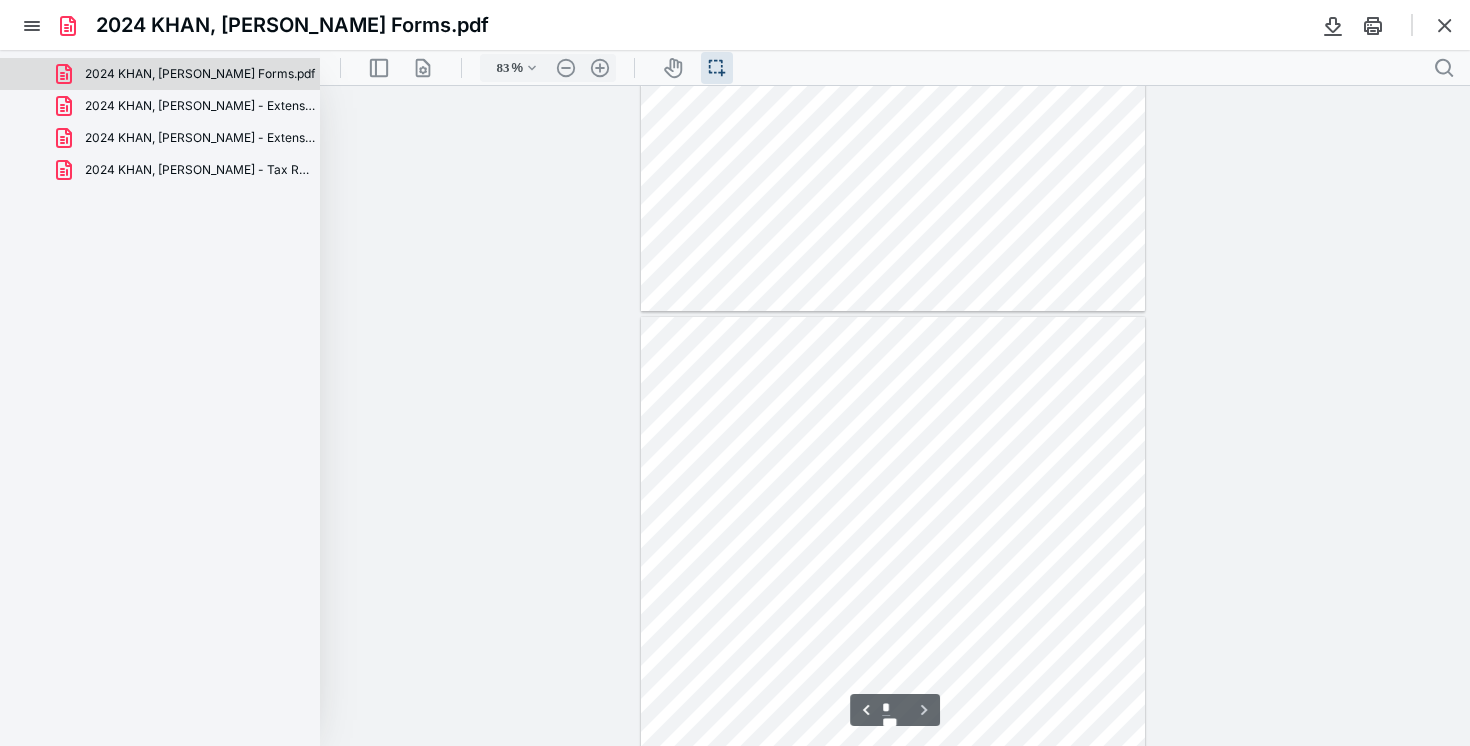 type on "*" 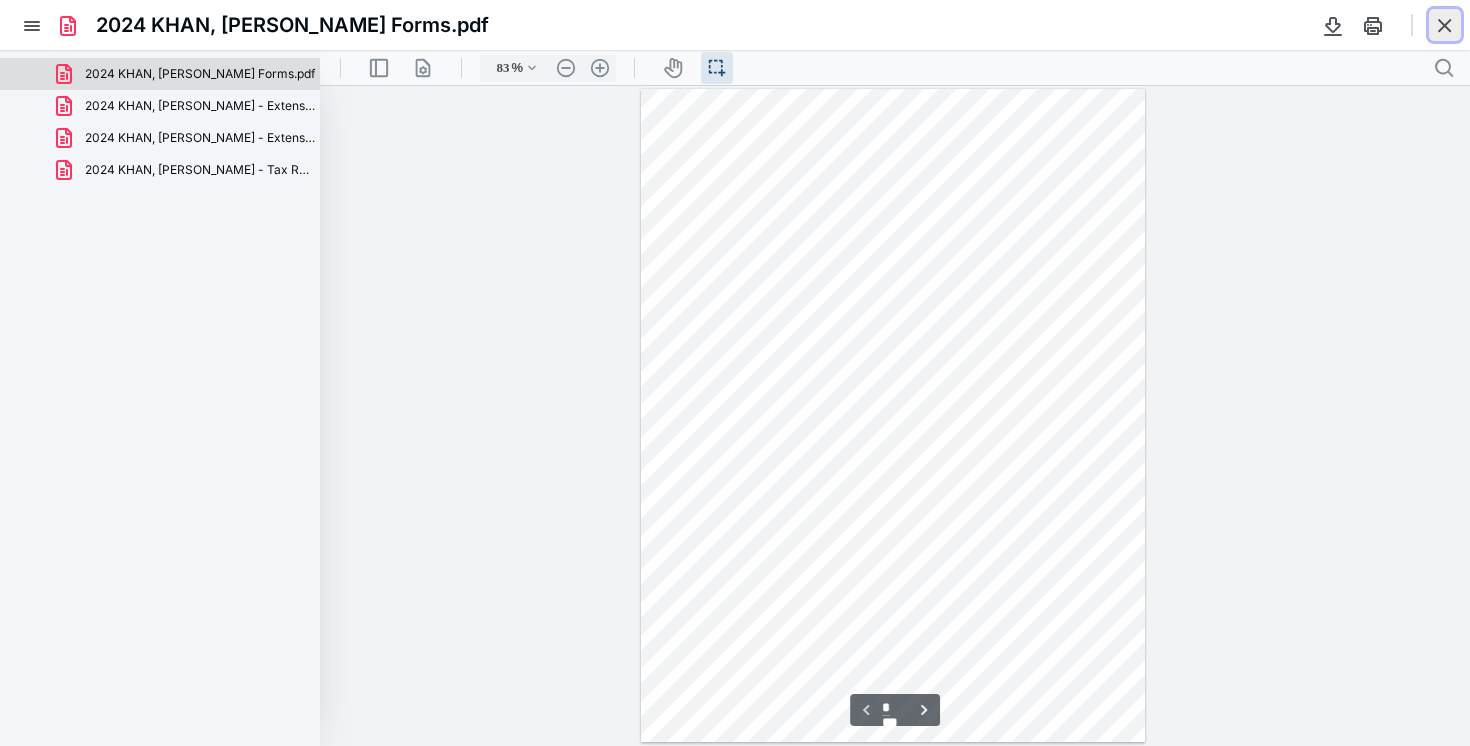 click at bounding box center [1445, 25] 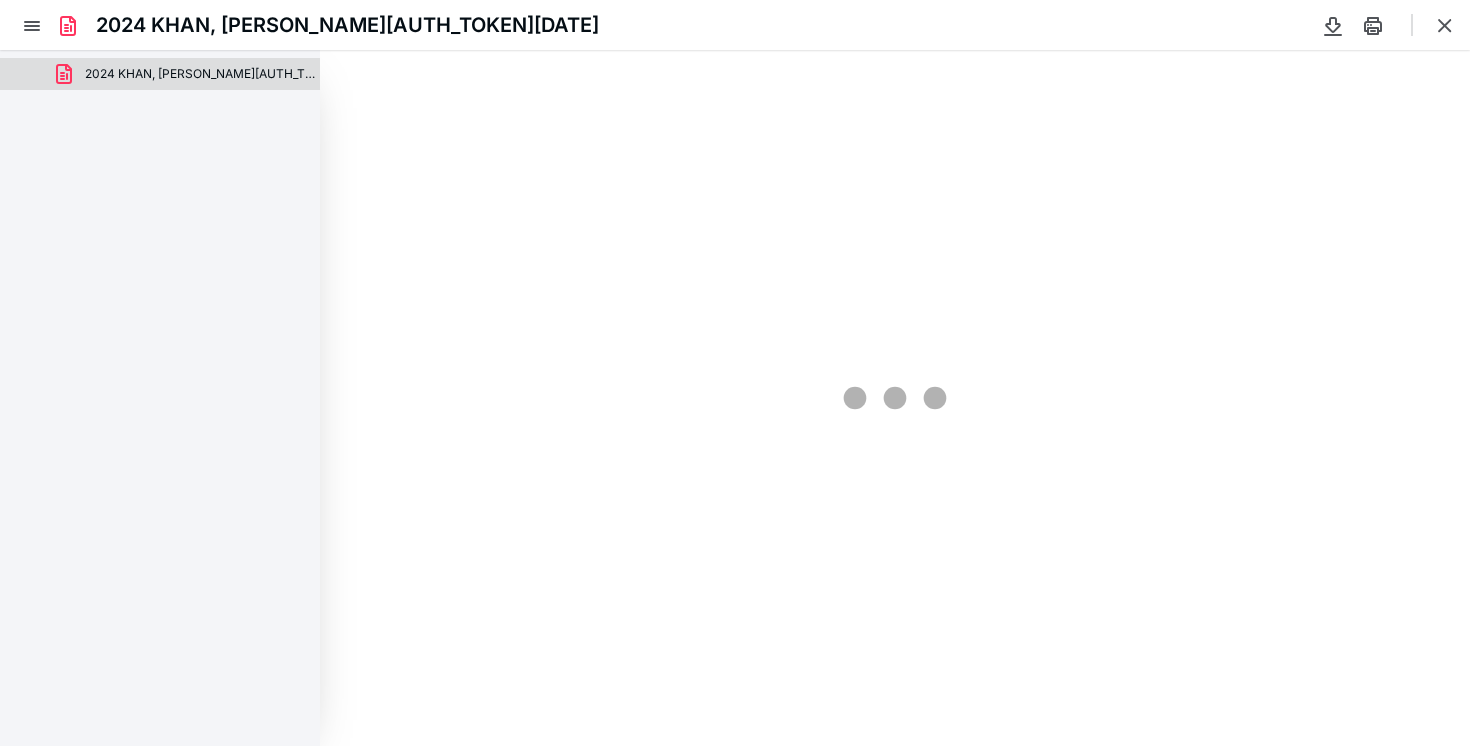 scroll, scrollTop: 0, scrollLeft: 0, axis: both 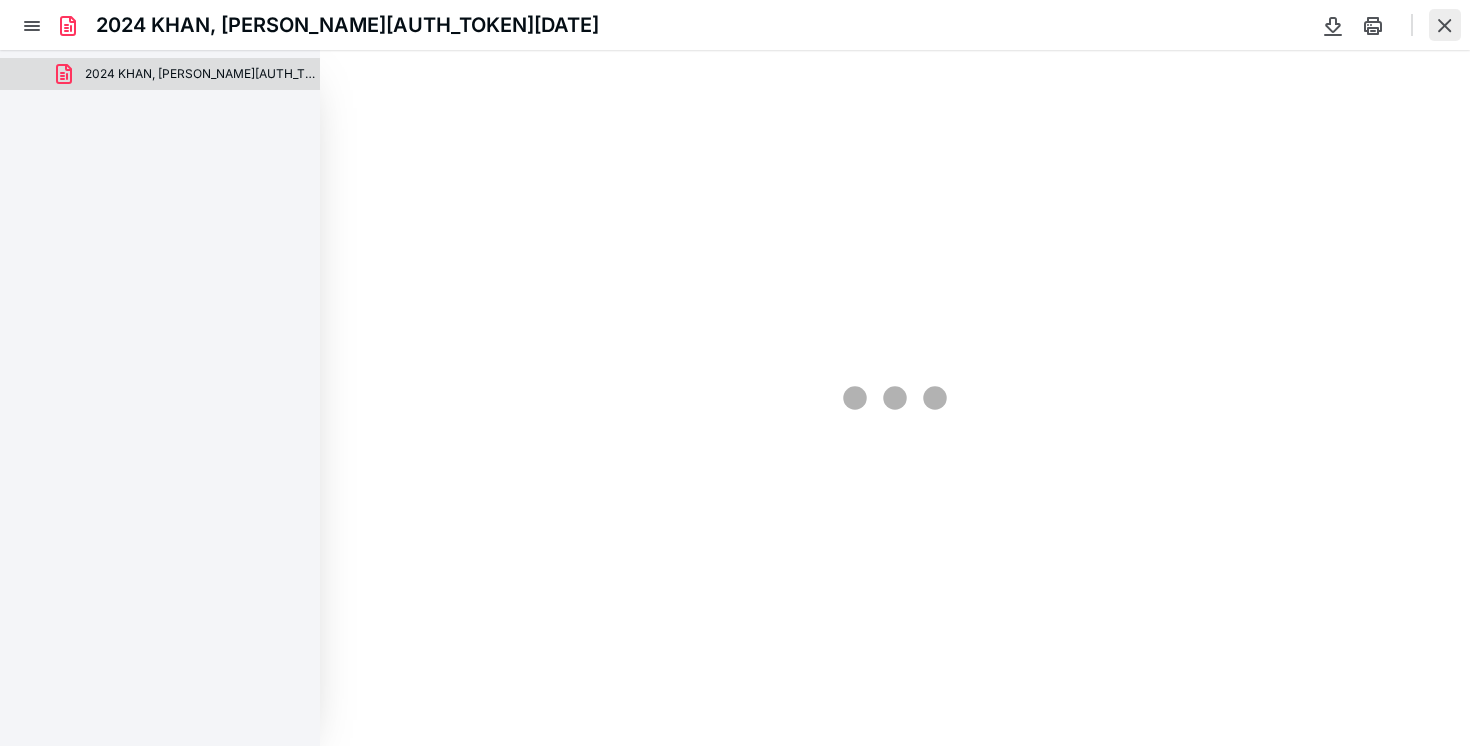 type on "83" 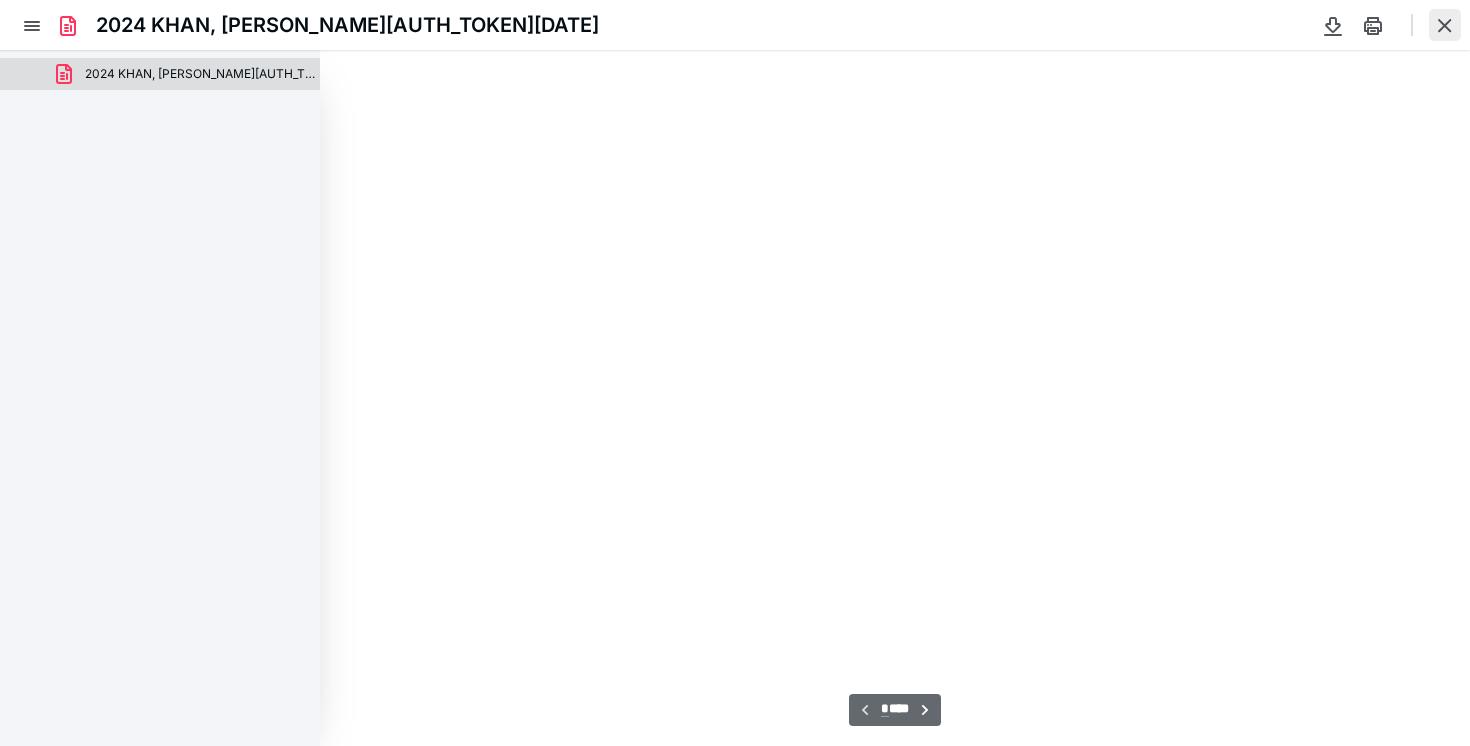 scroll, scrollTop: 39, scrollLeft: 0, axis: vertical 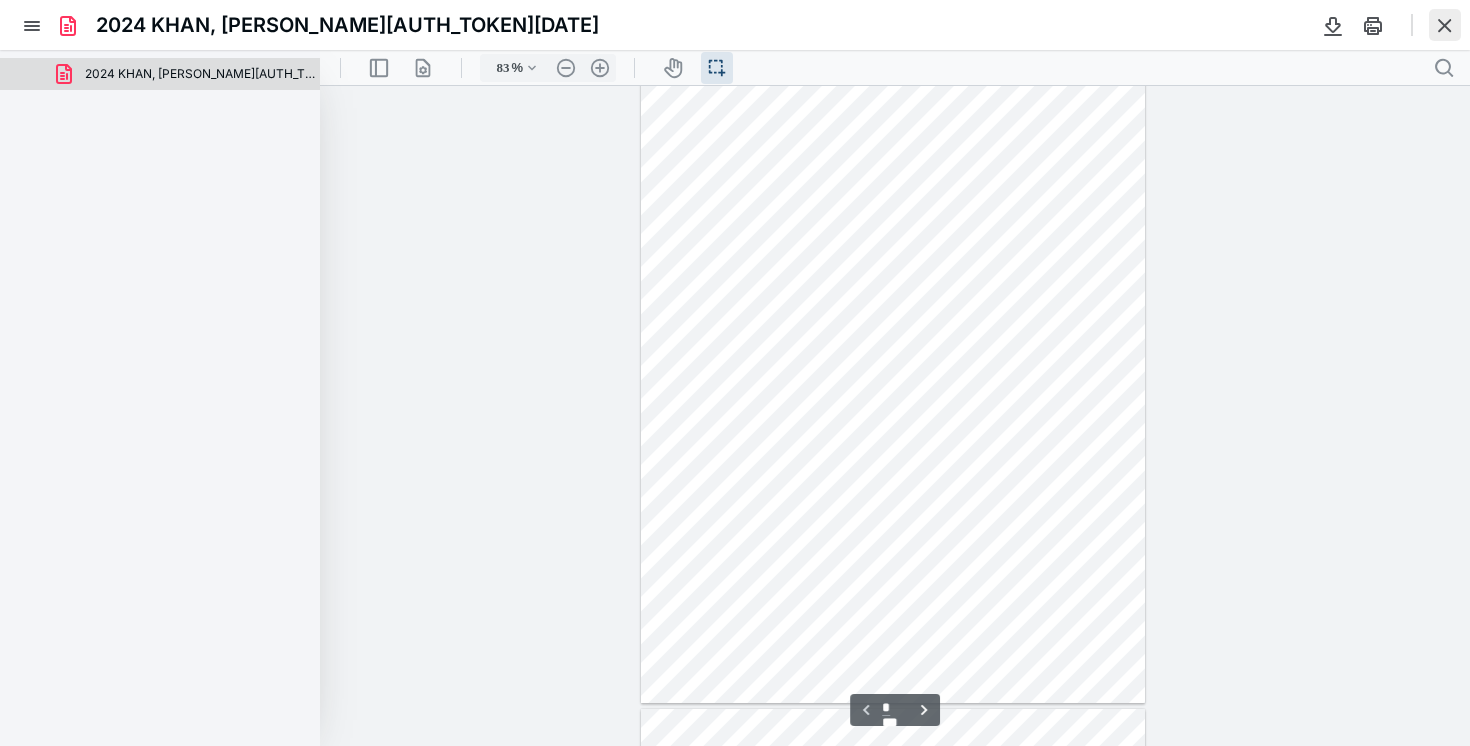 click at bounding box center (1445, 25) 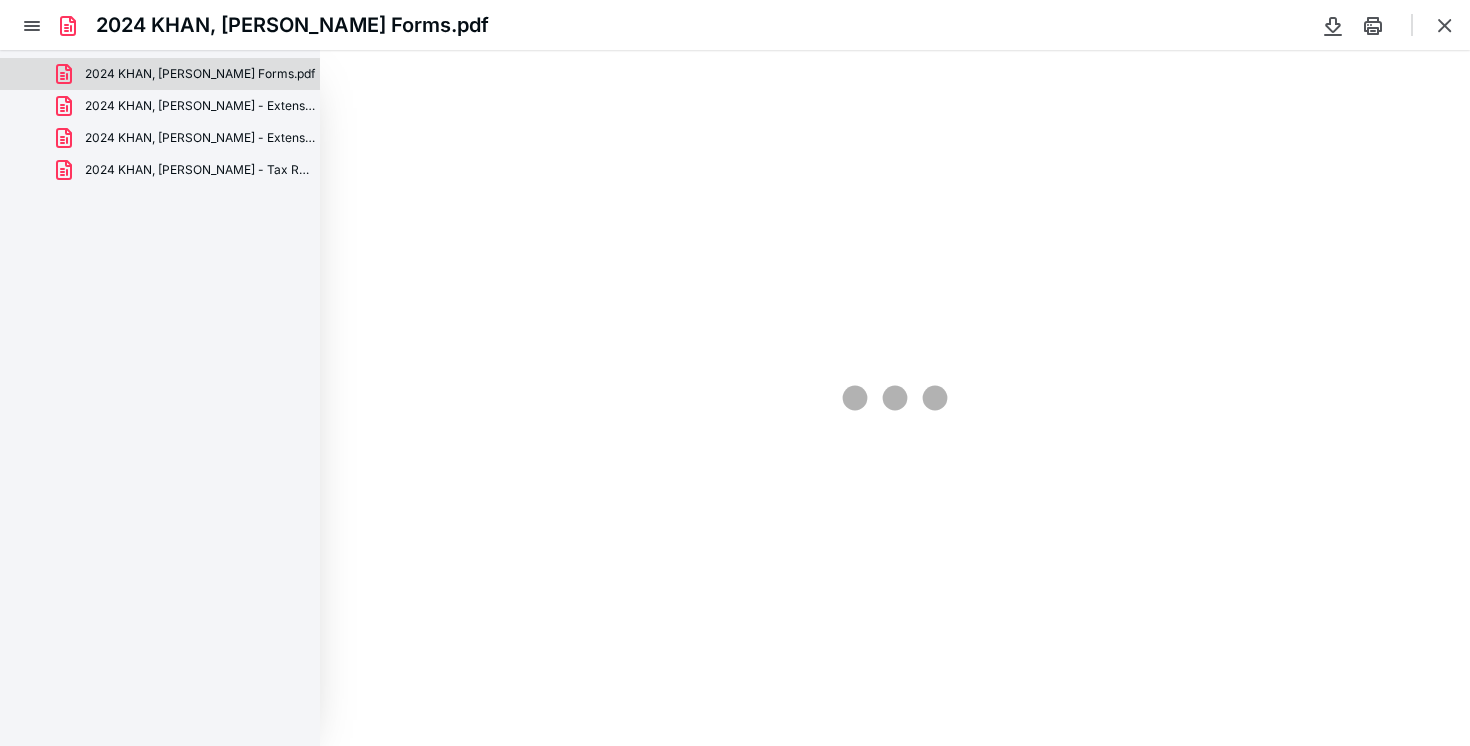 scroll, scrollTop: 0, scrollLeft: 0, axis: both 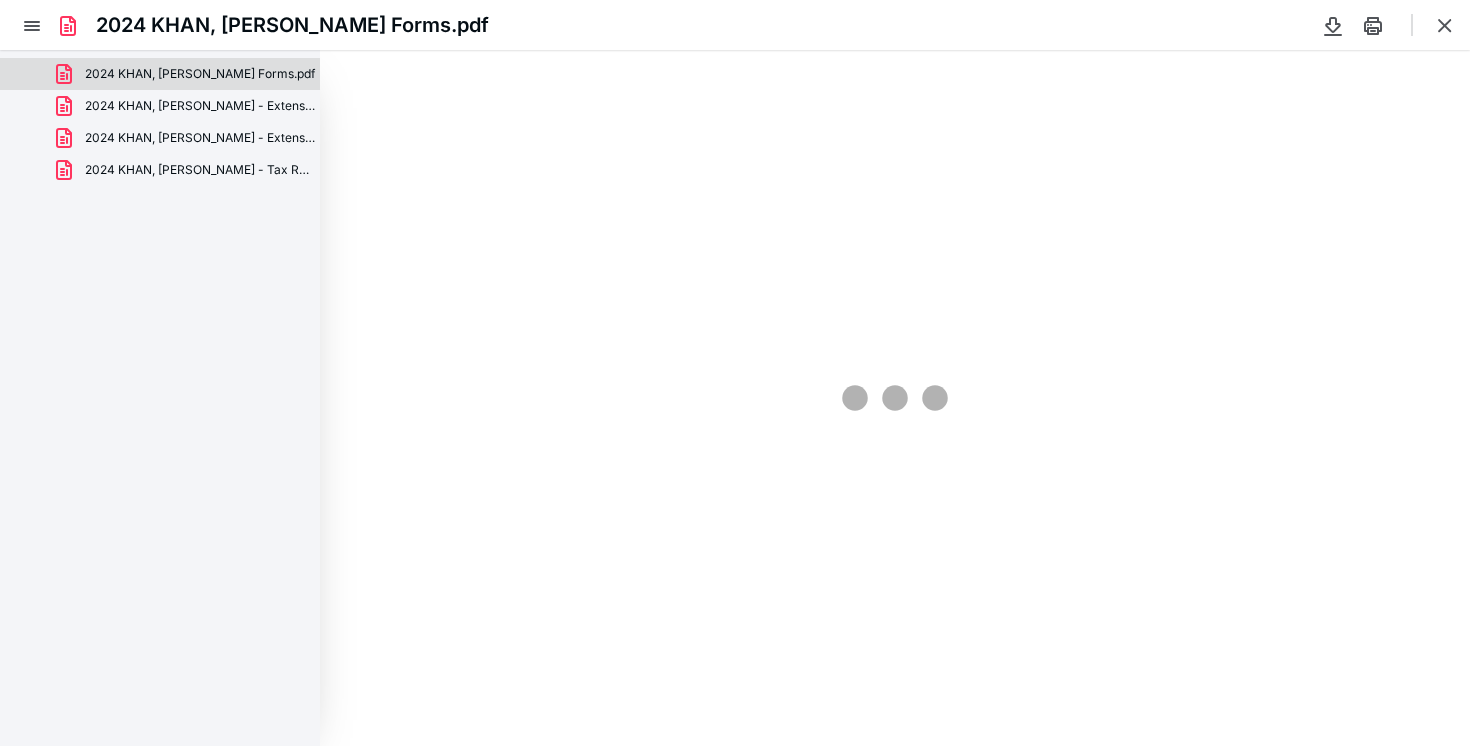 type on "83" 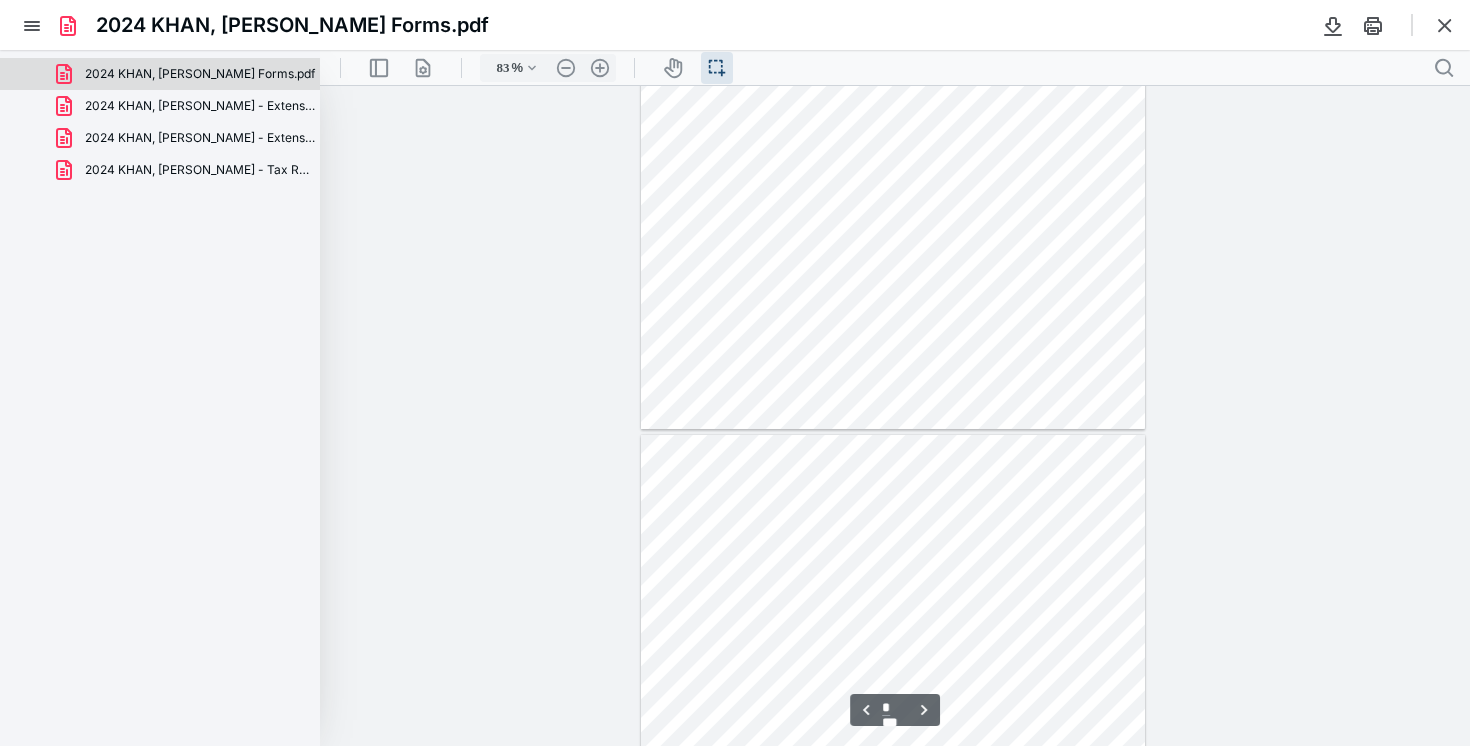 scroll, scrollTop: 1317, scrollLeft: 0, axis: vertical 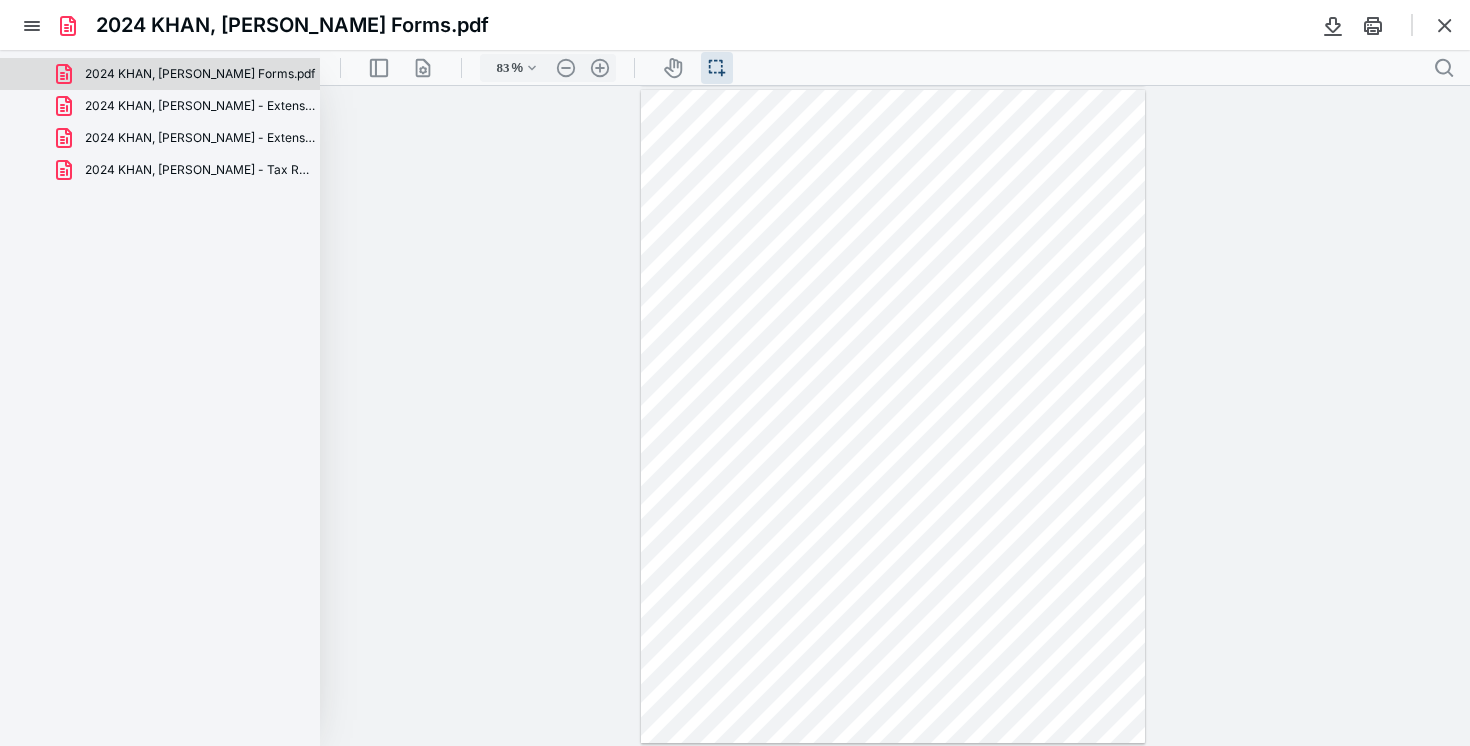 type on "*" 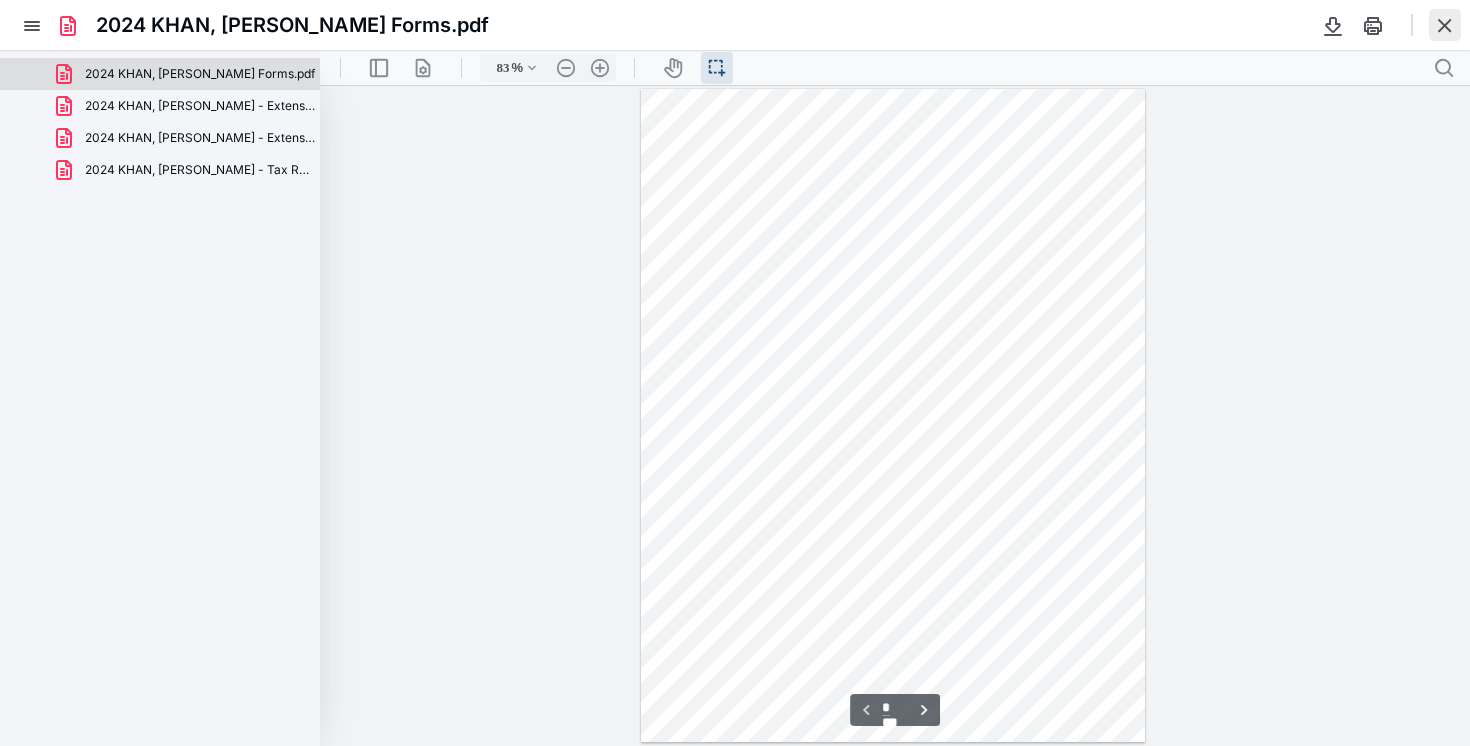 click at bounding box center (1445, 25) 